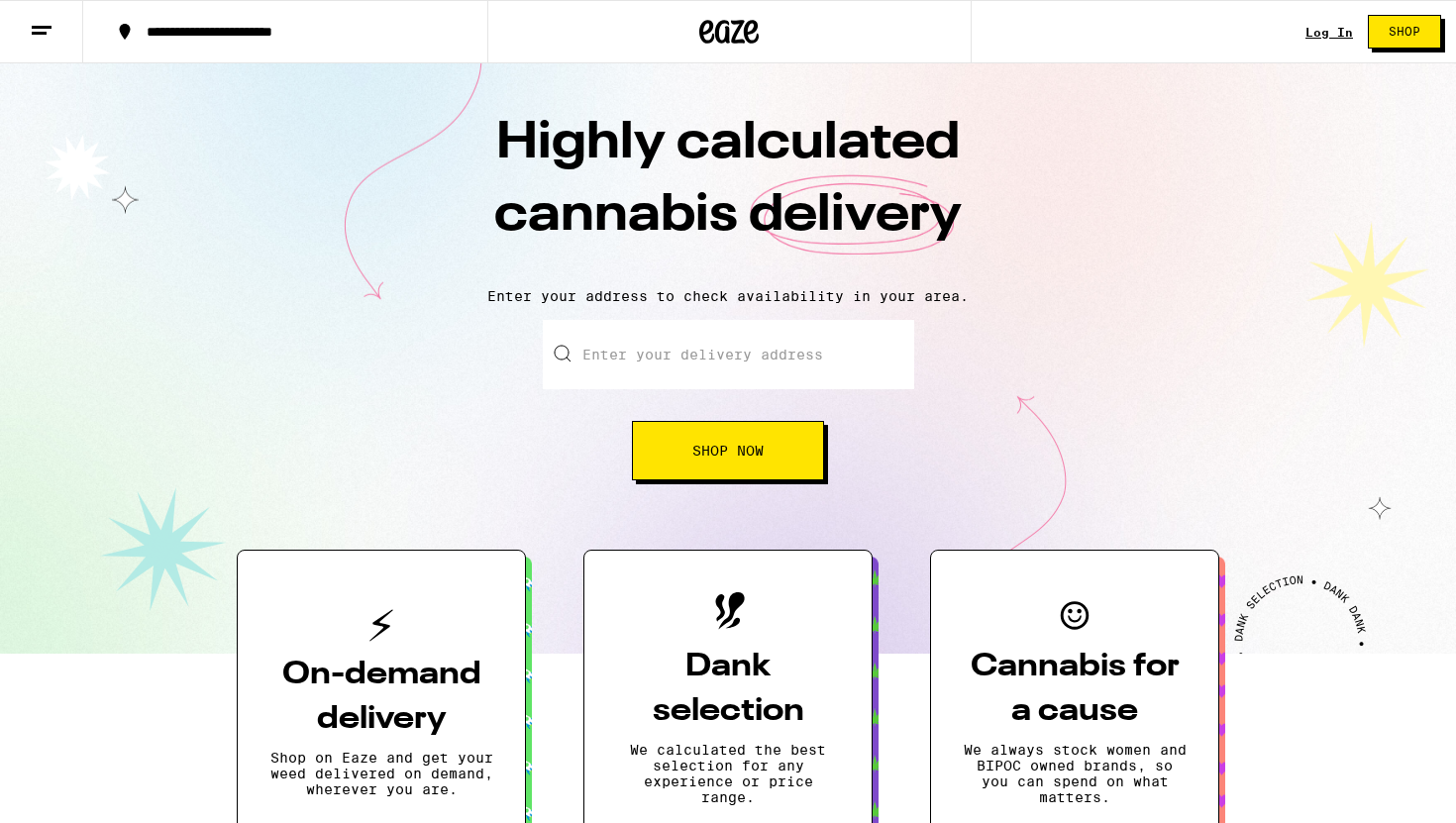 scroll, scrollTop: 0, scrollLeft: 0, axis: both 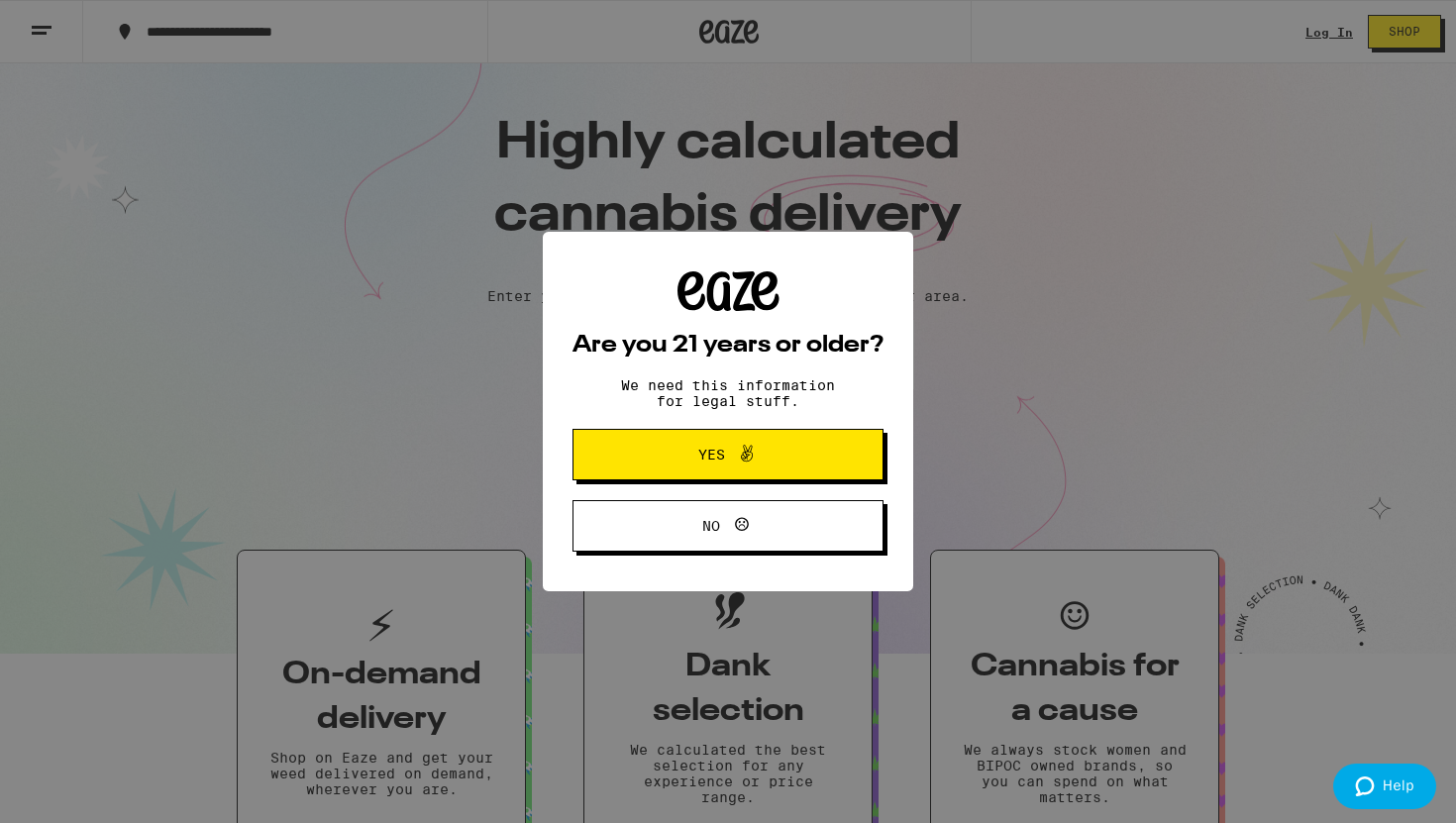 type on "1301 David Street" 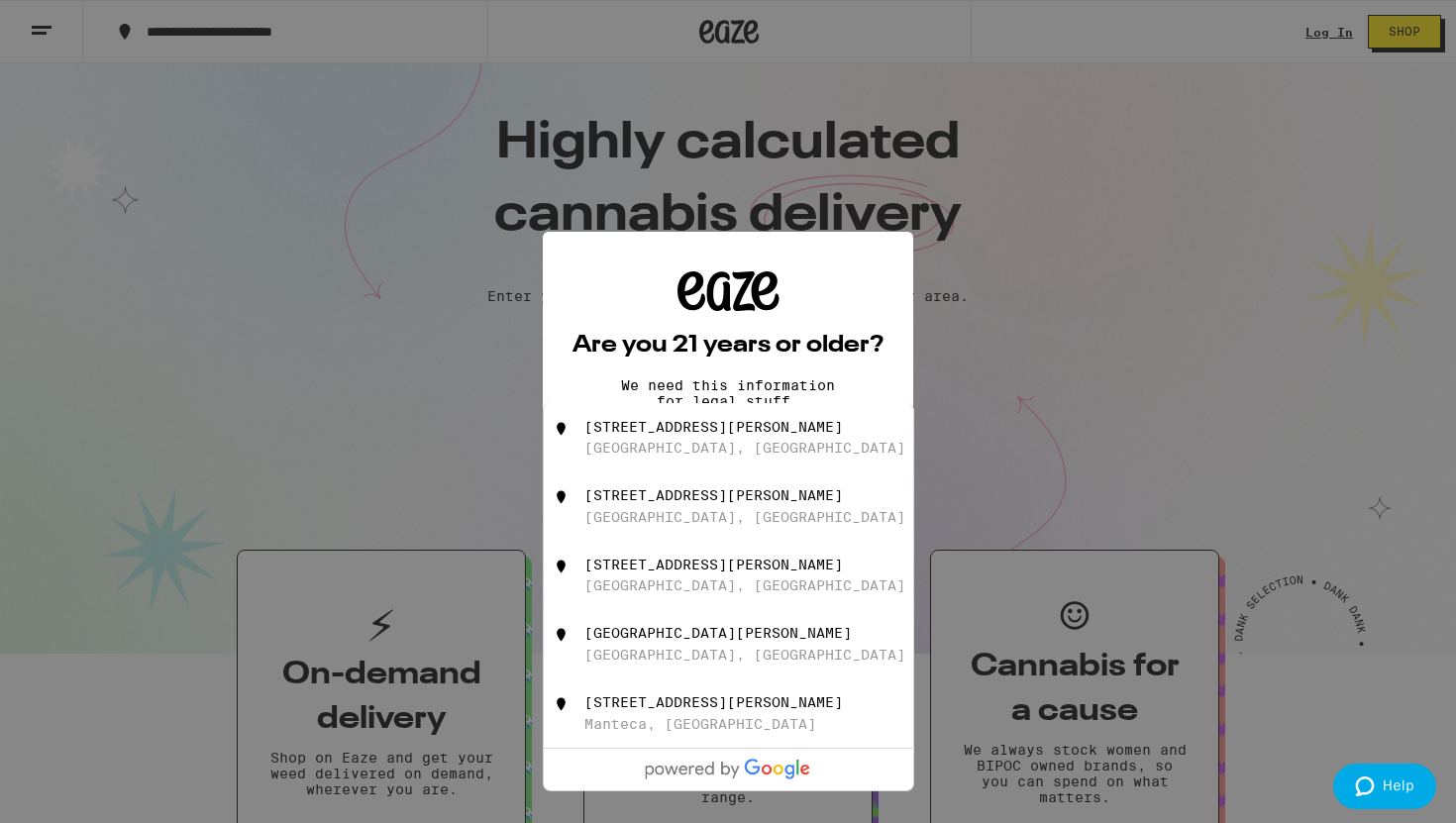 scroll, scrollTop: 0, scrollLeft: 0, axis: both 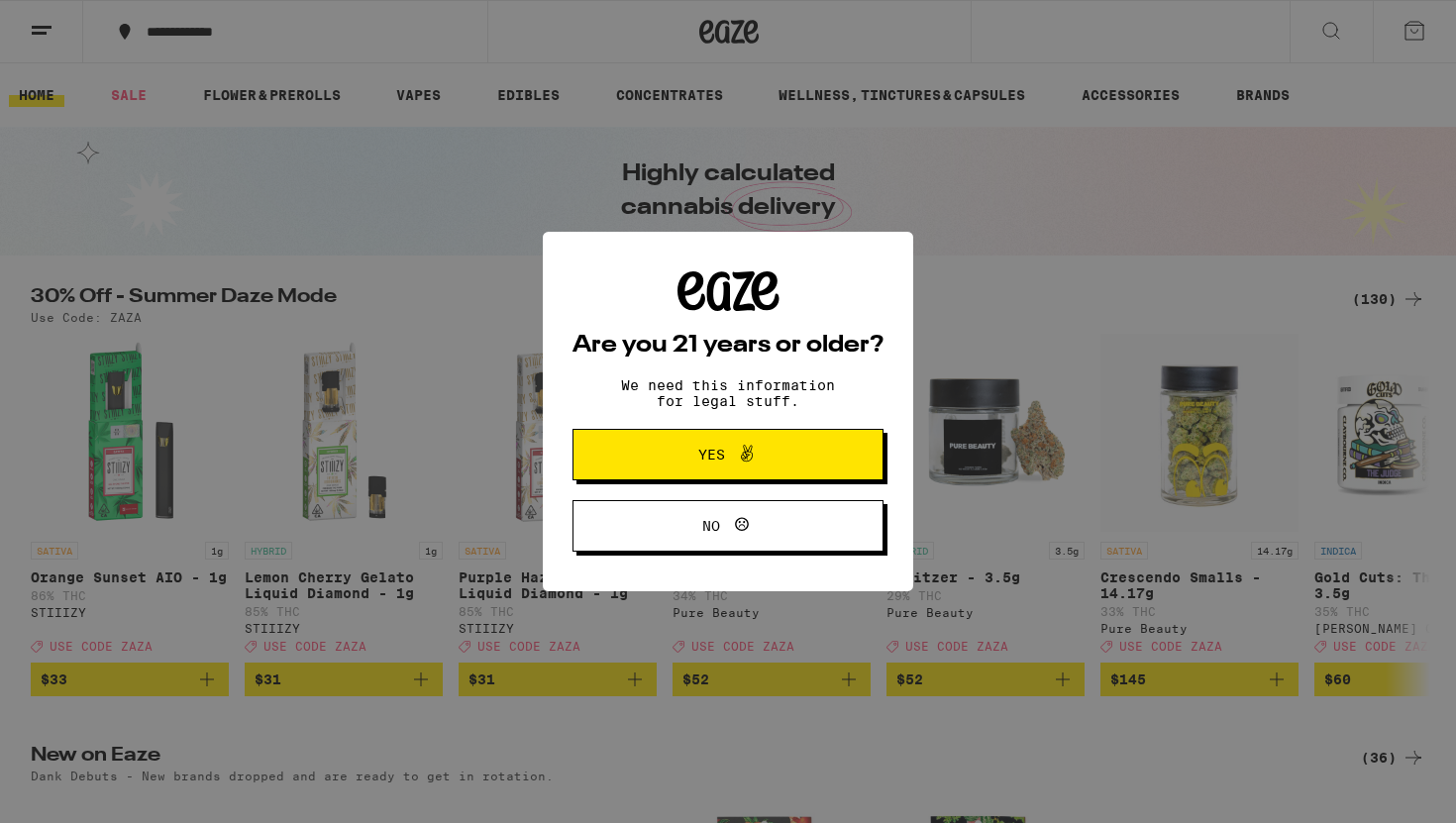 click on "Yes" at bounding box center [711, 455] 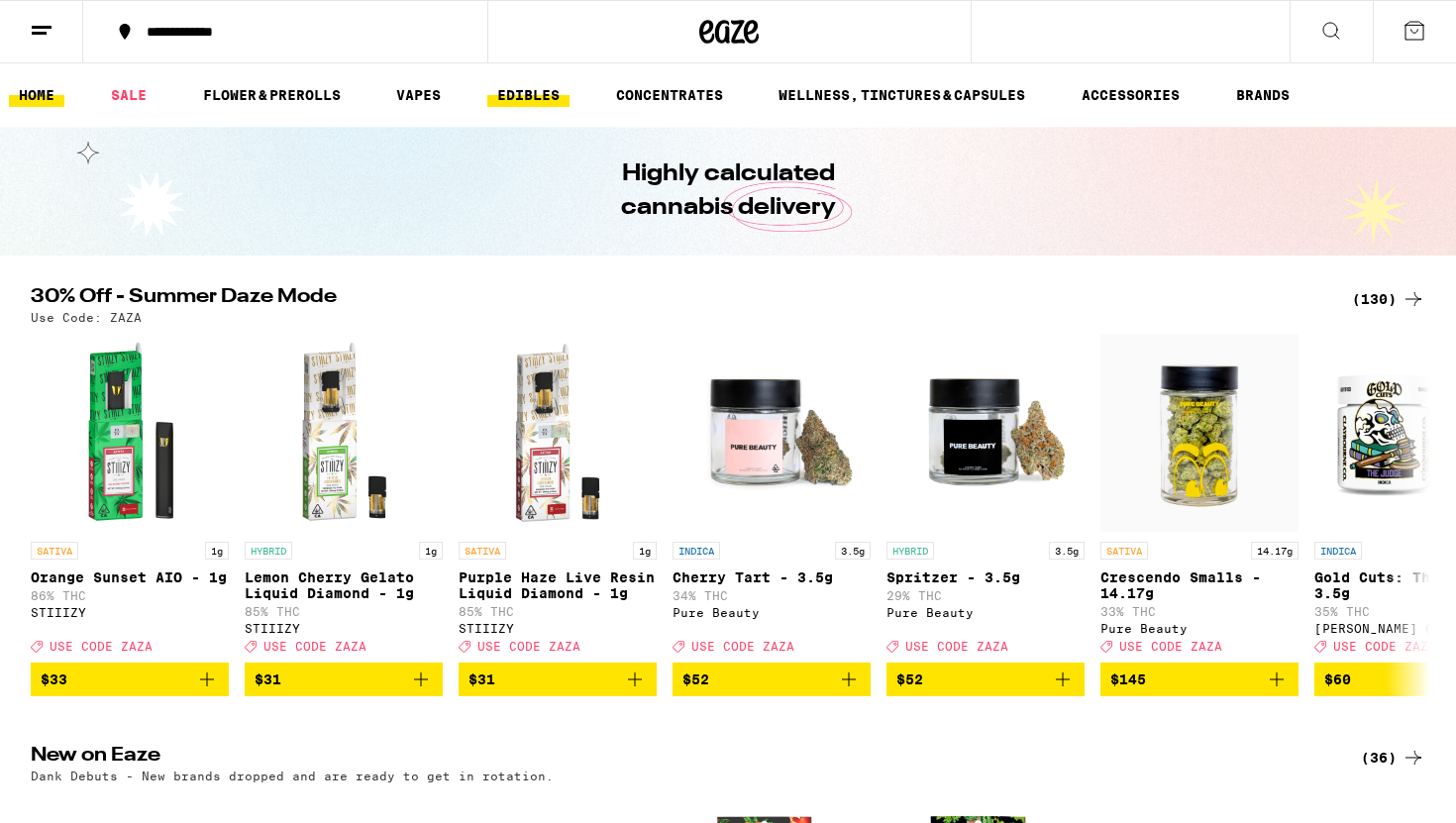 click on "EDIBLES" at bounding box center [528, 95] 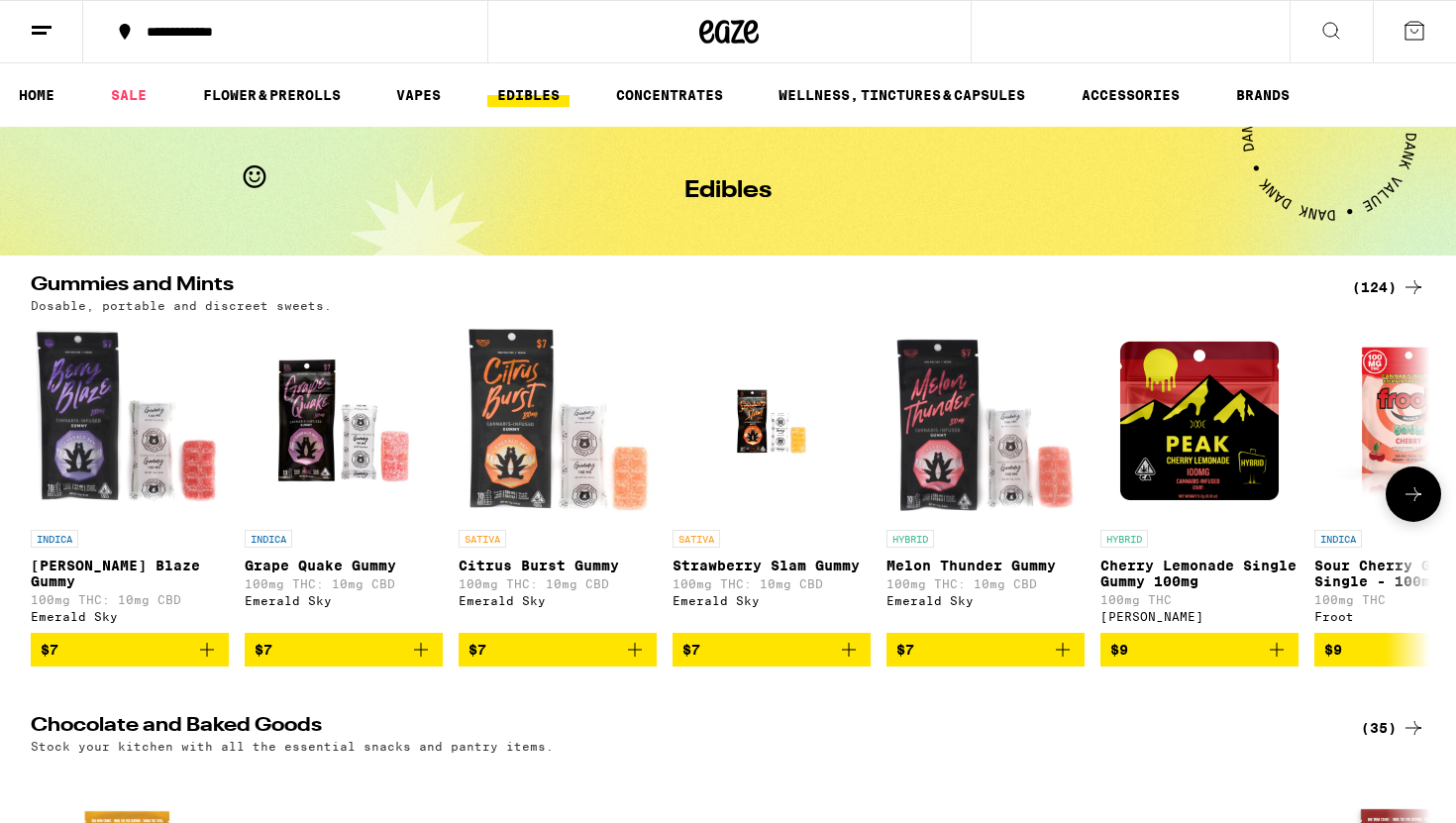 click 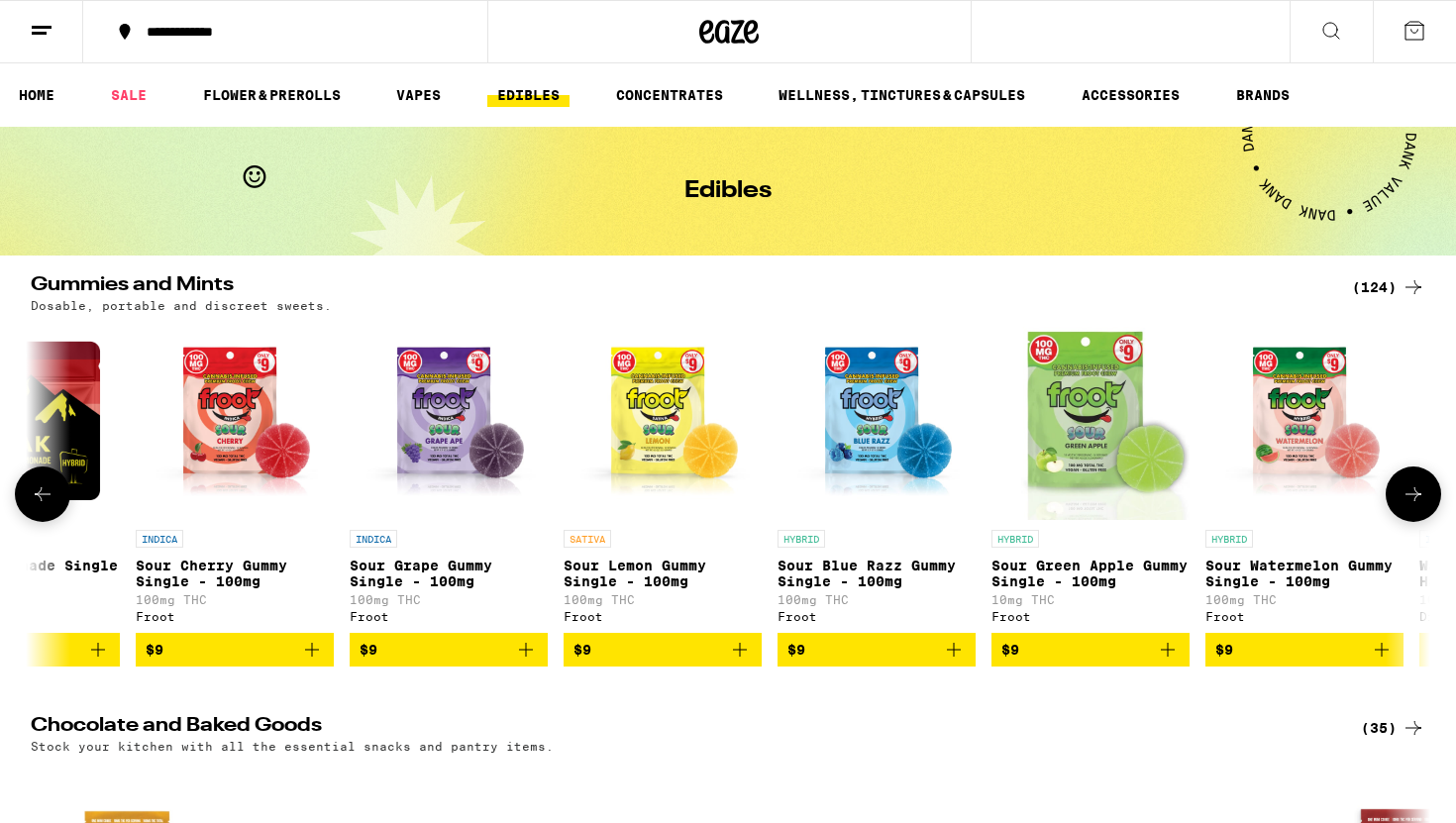 click 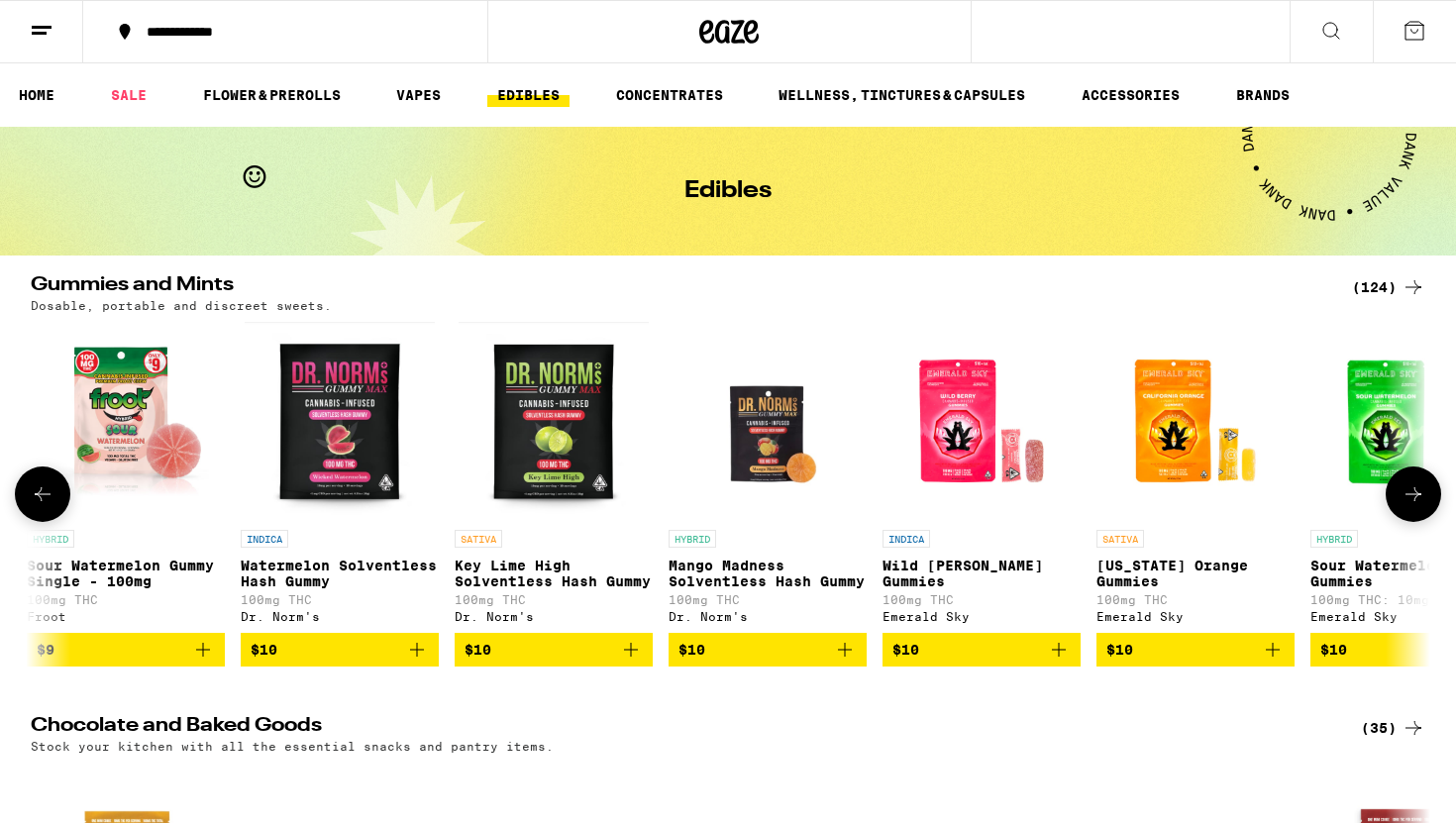click 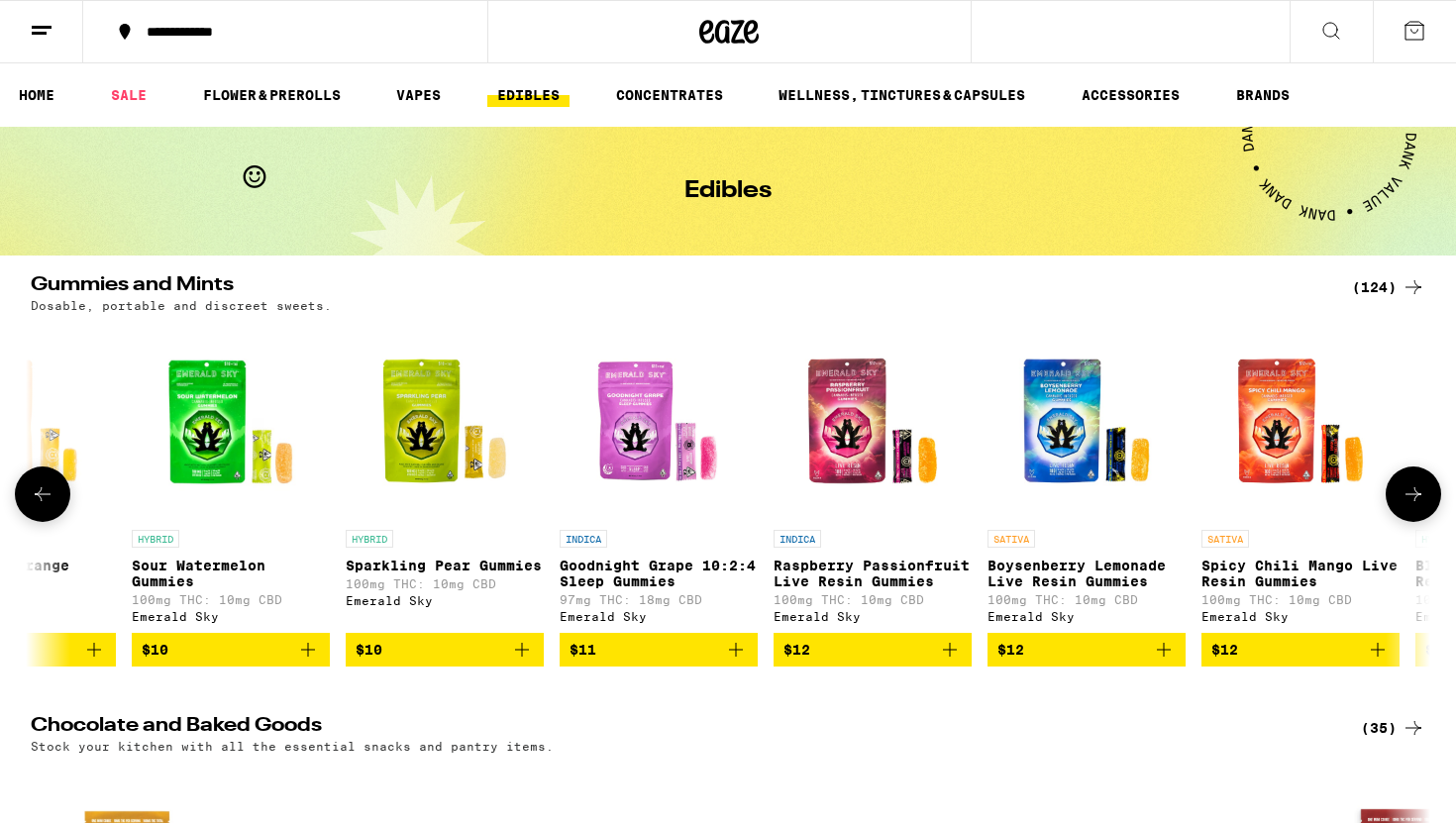 click 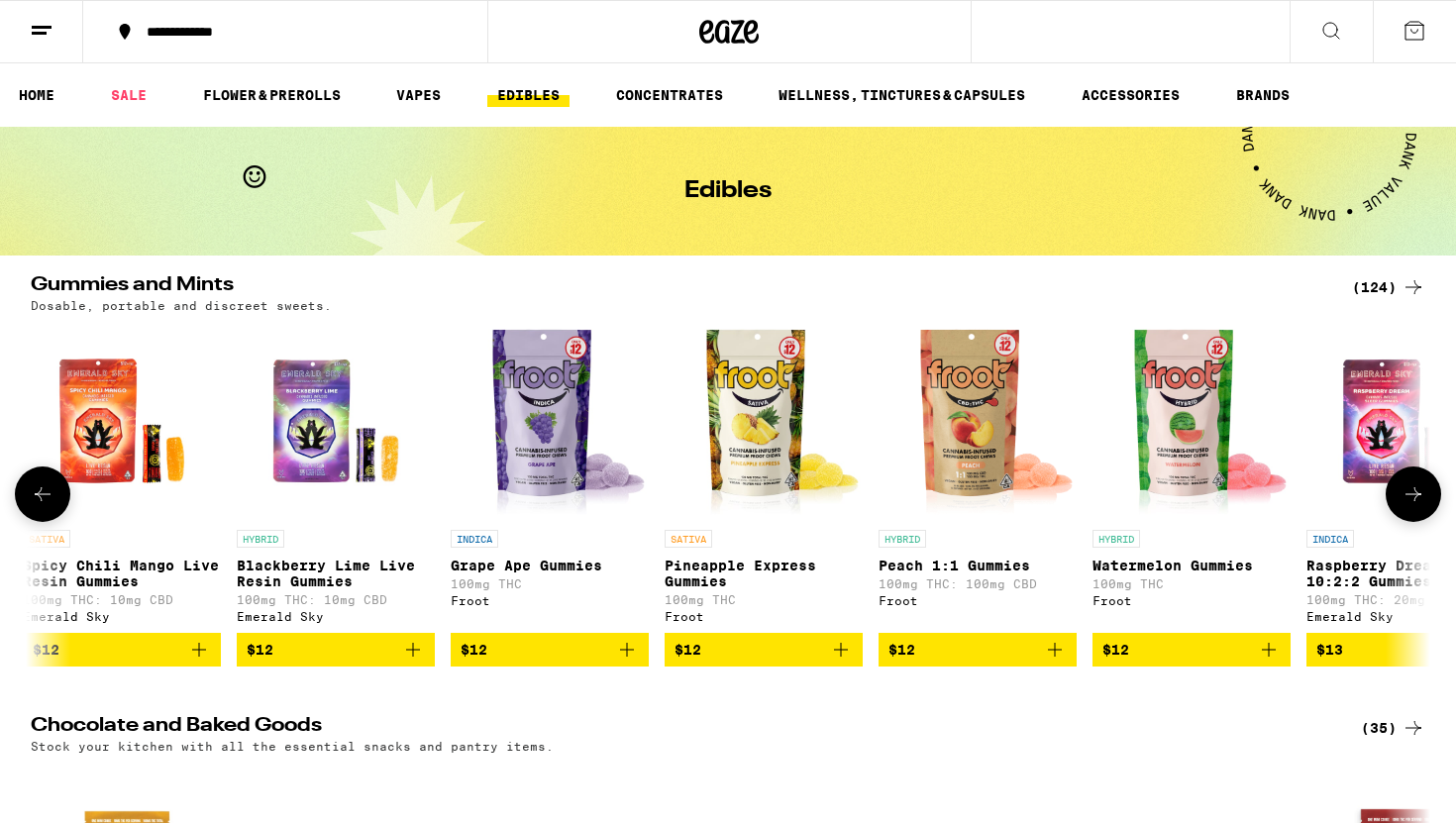 click 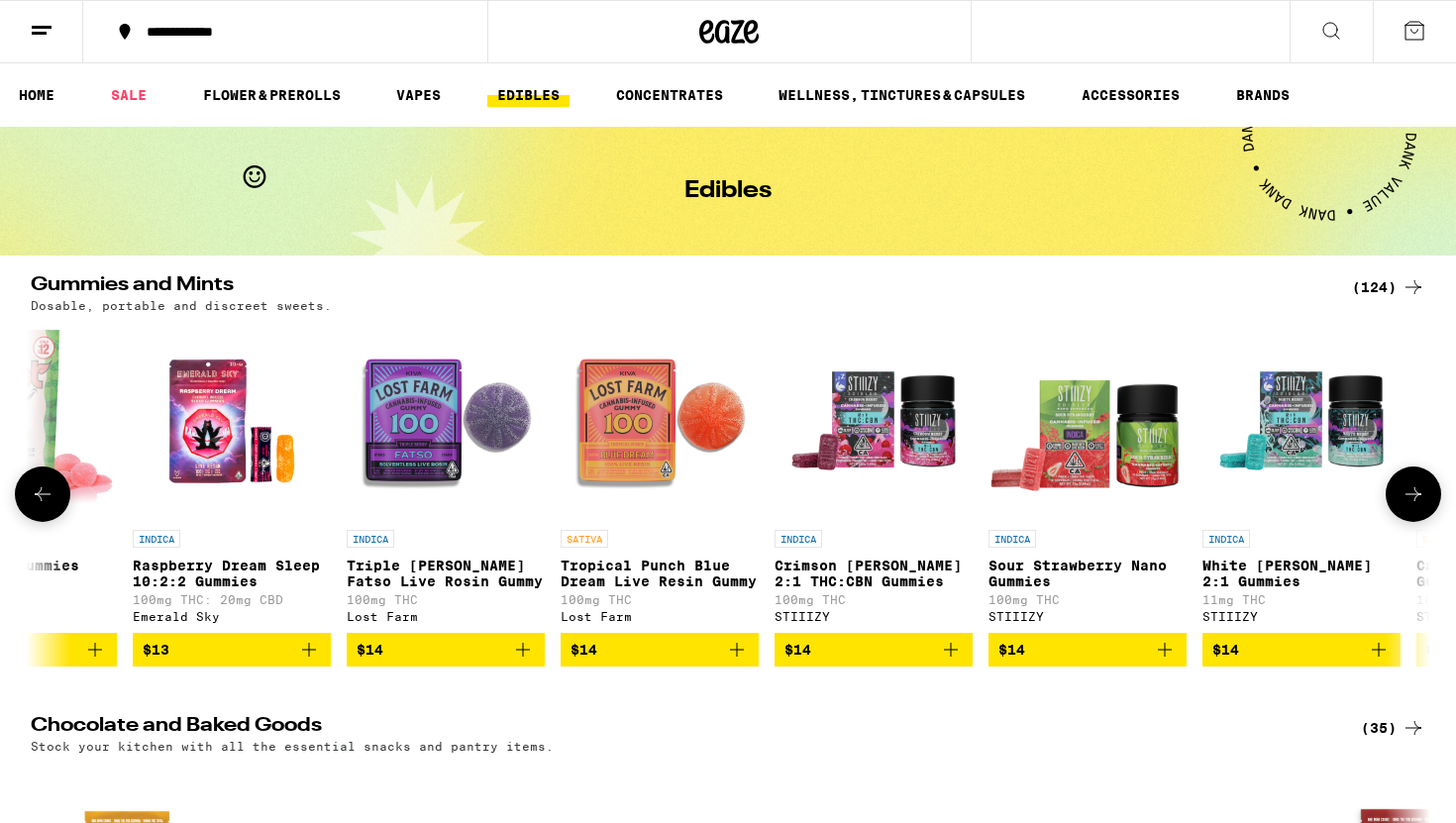 scroll, scrollTop: 0, scrollLeft: 5893, axis: horizontal 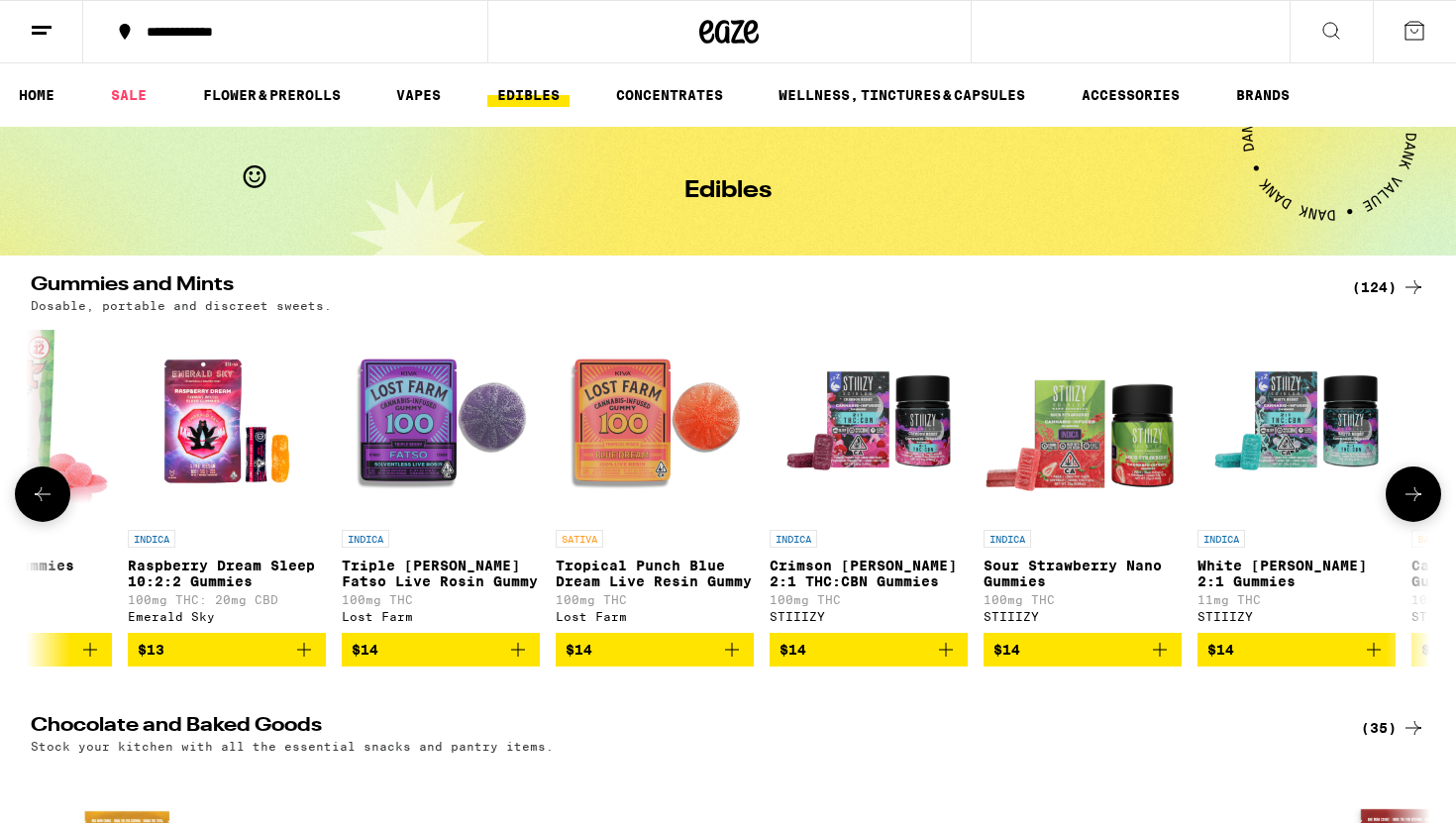 click 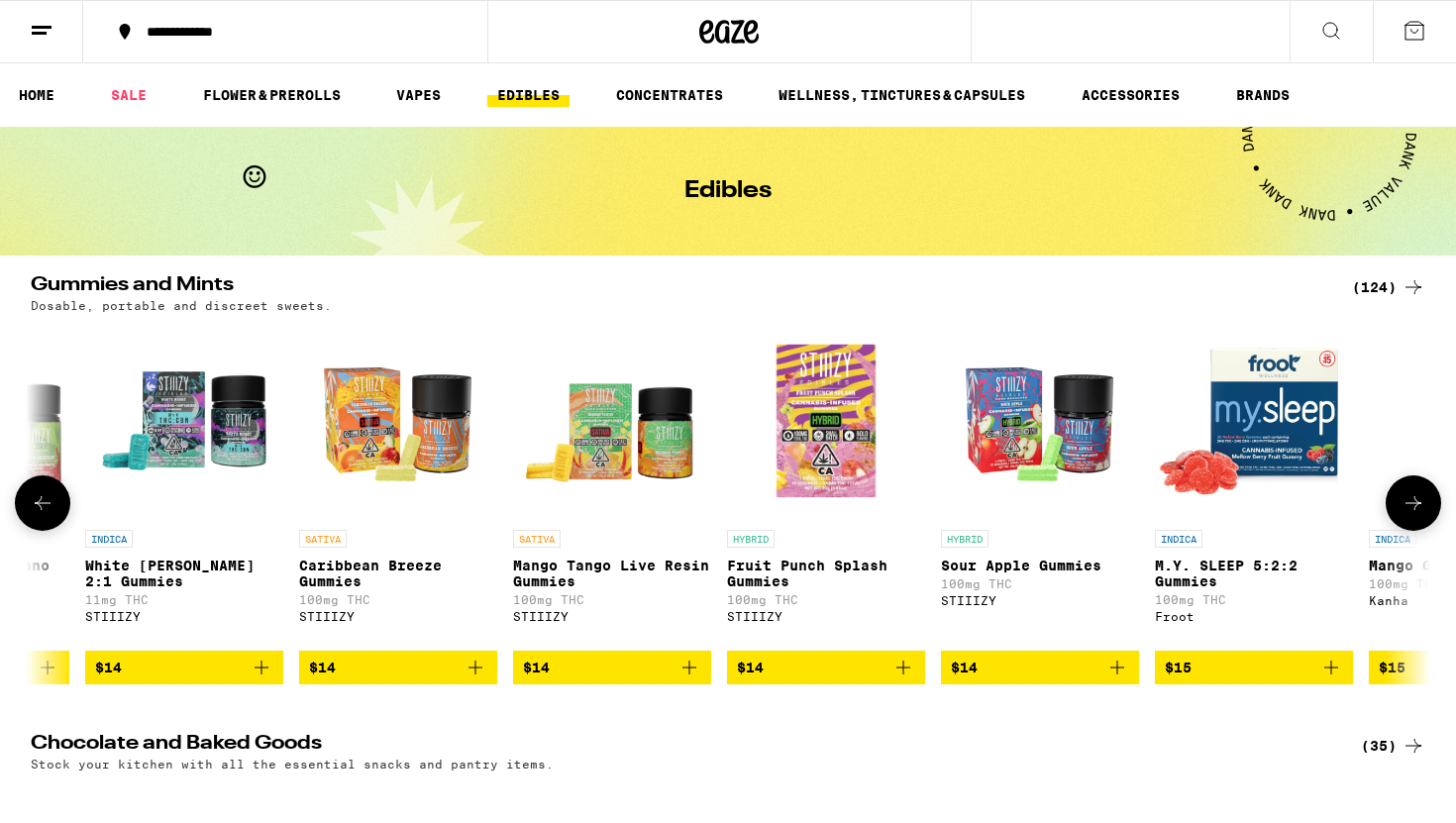 scroll, scrollTop: 0, scrollLeft: 7072, axis: horizontal 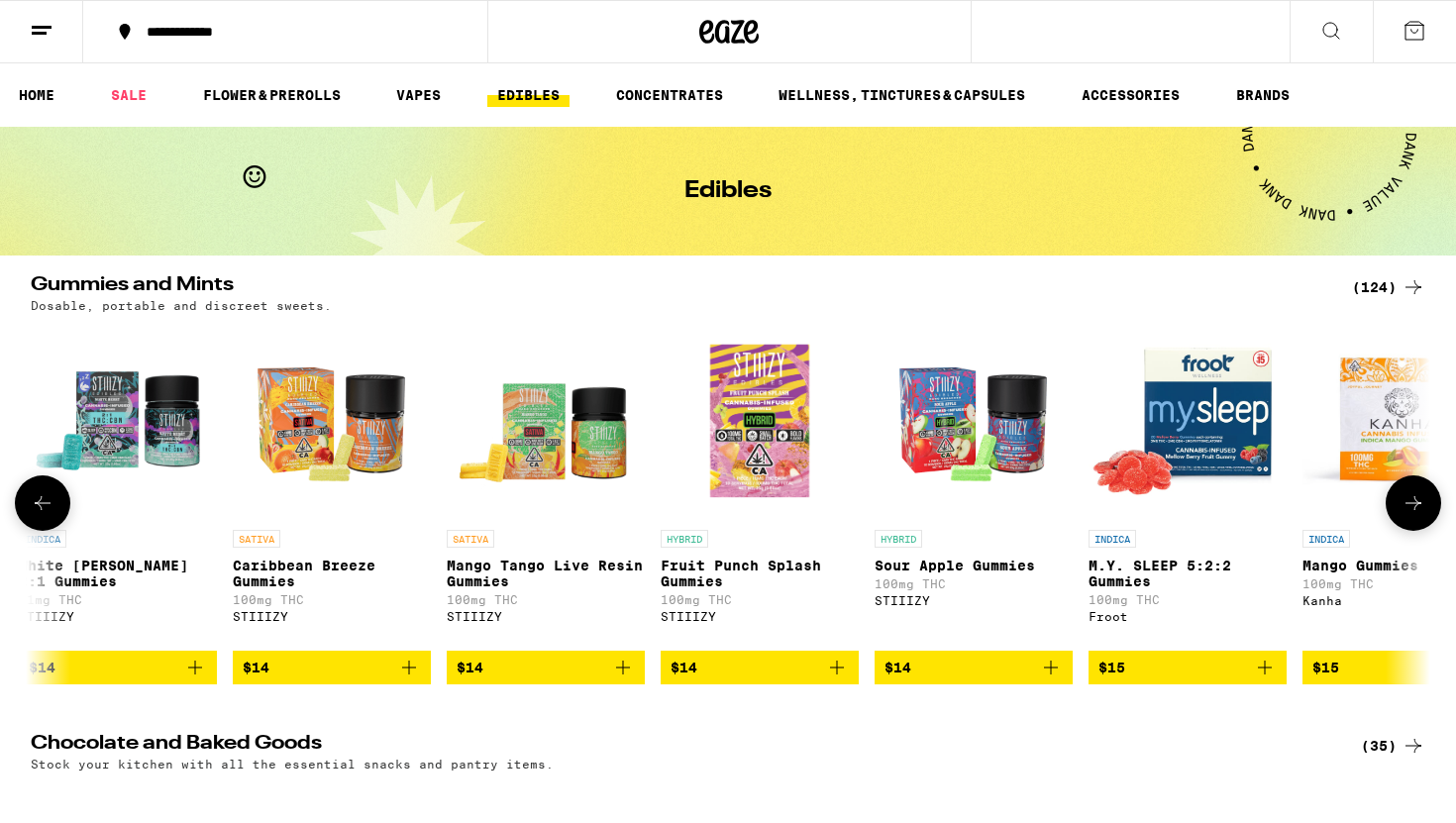 click at bounding box center [1413, 503] 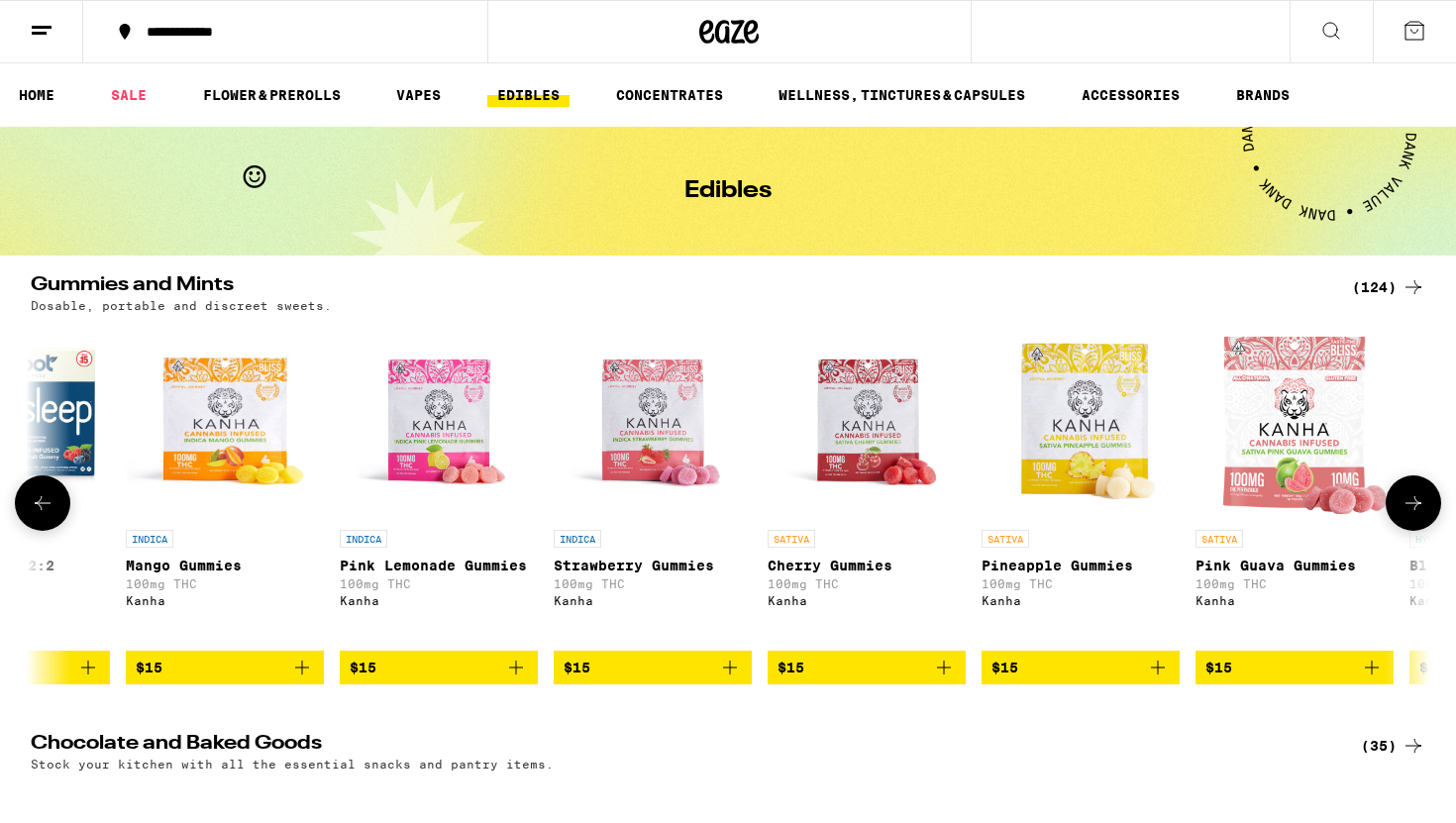 scroll, scrollTop: 0, scrollLeft: 8251, axis: horizontal 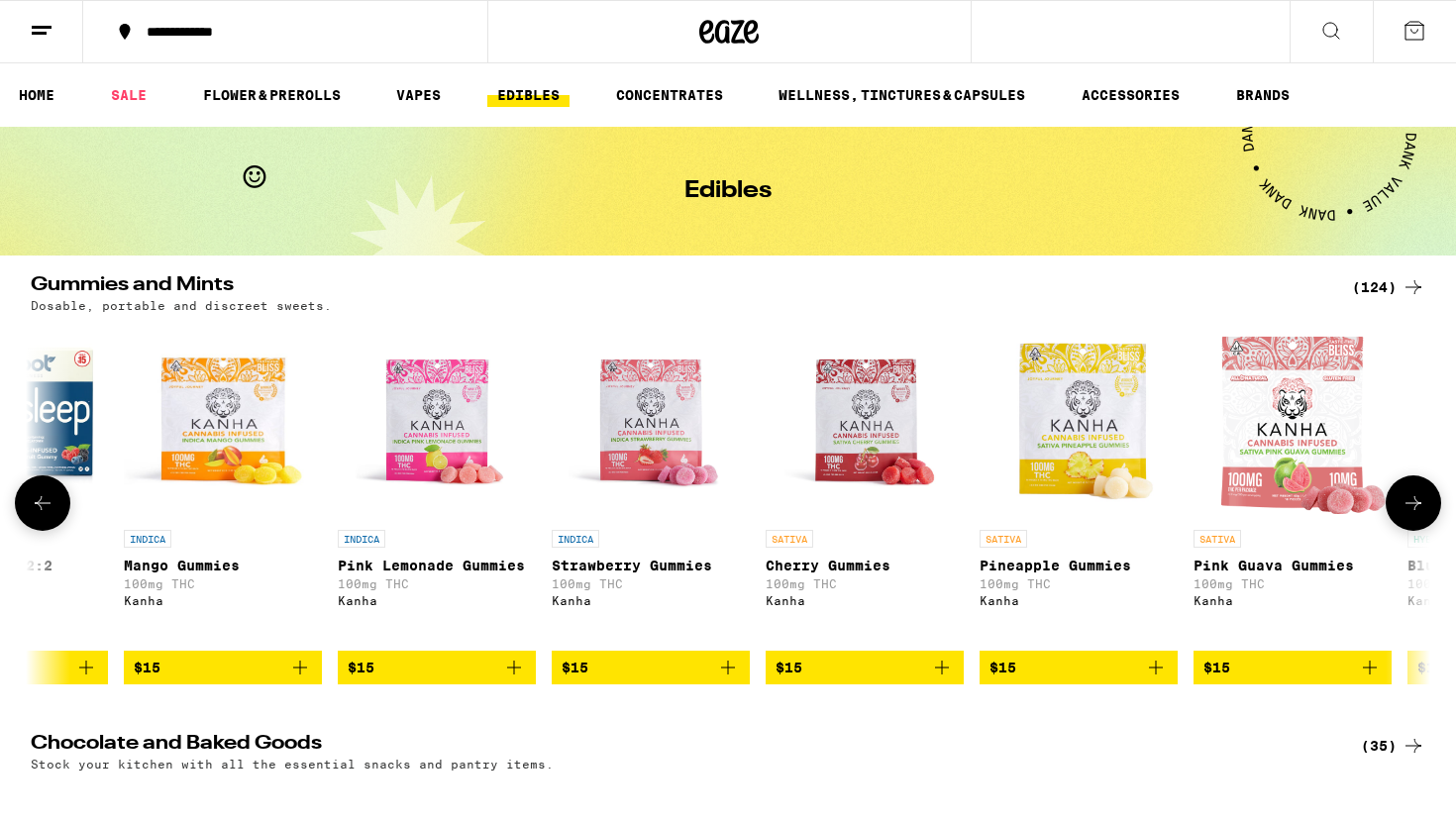 click on "$15" at bounding box center (1293, 668) 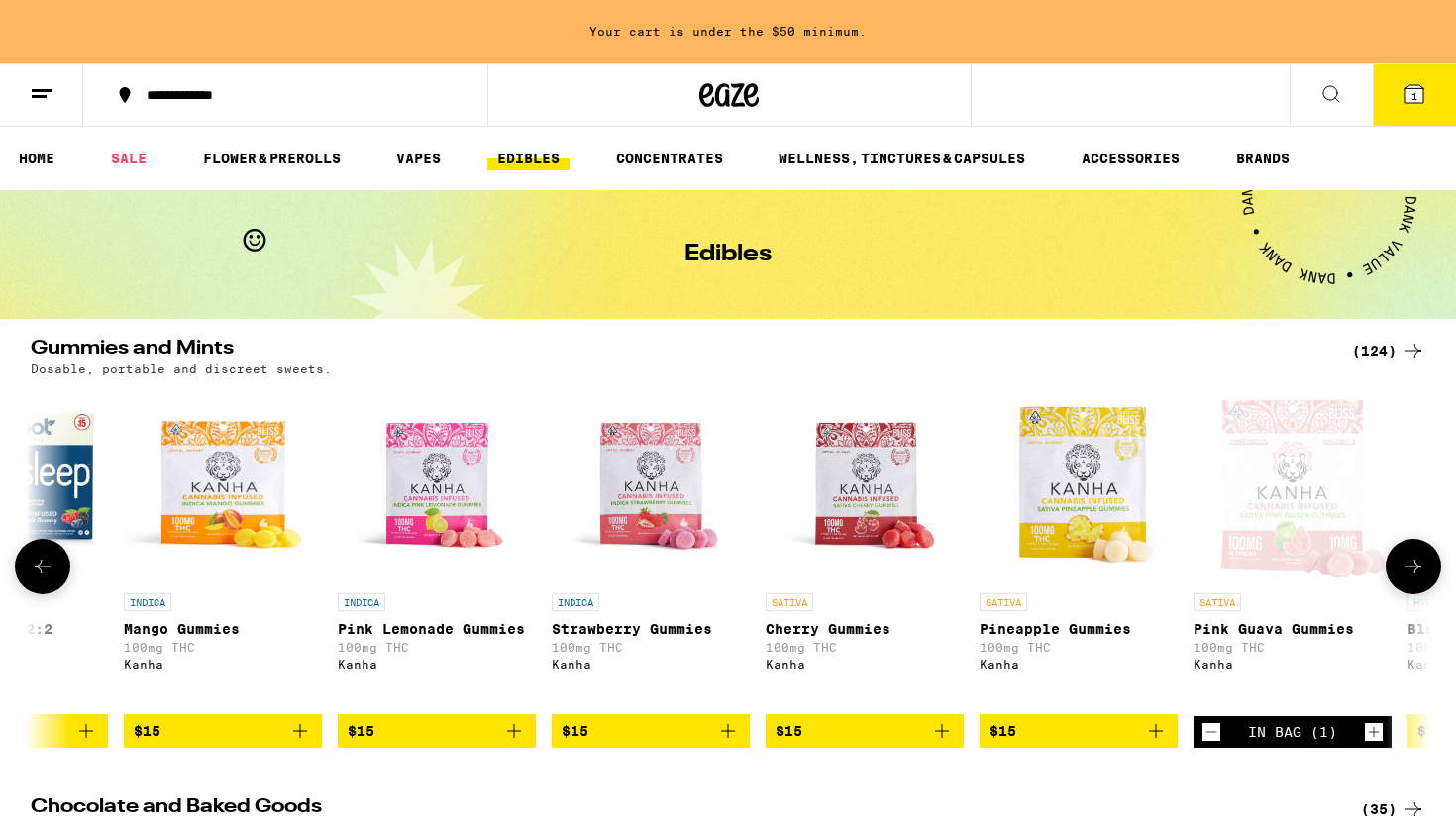 click 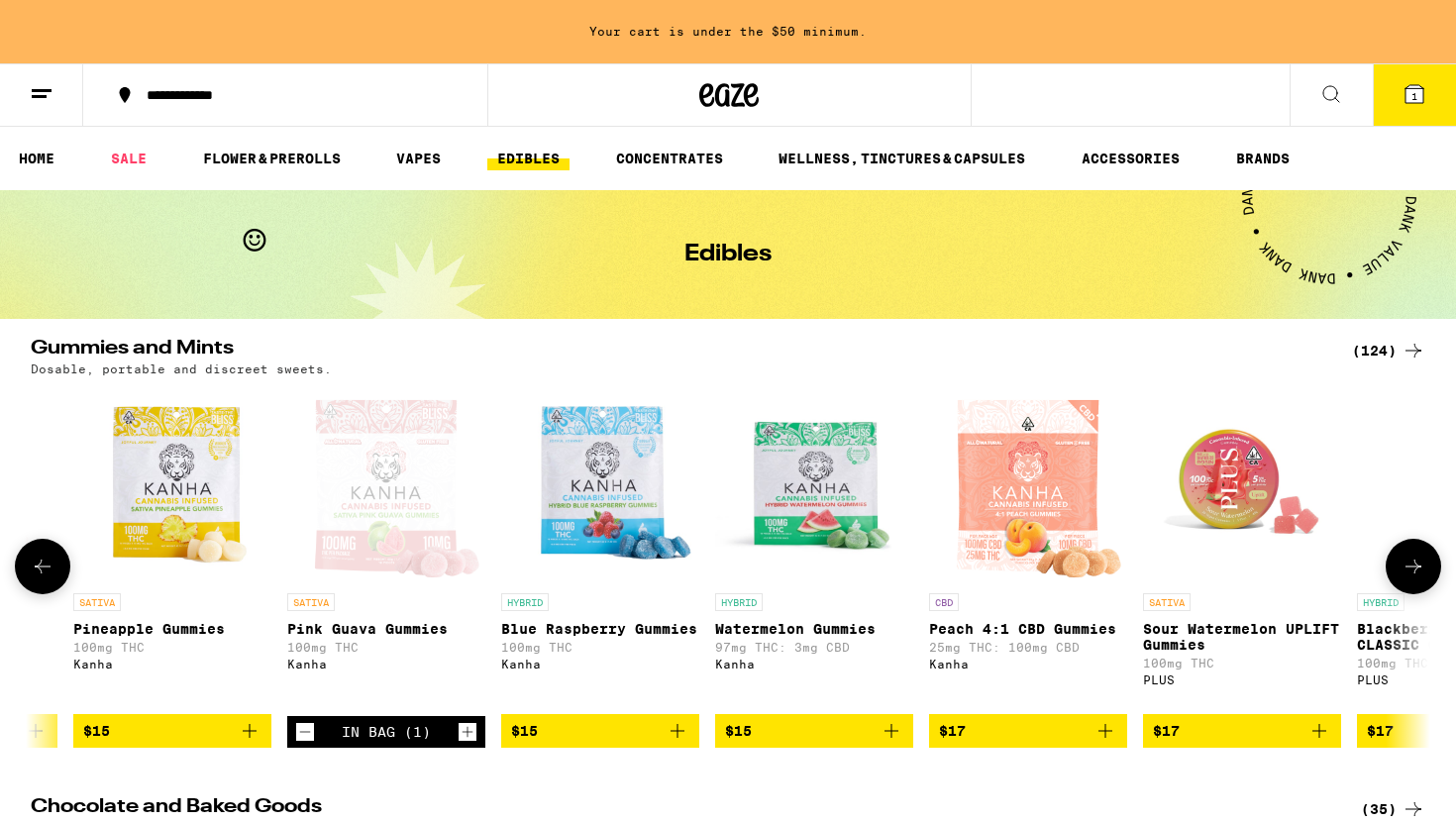 scroll, scrollTop: 0, scrollLeft: 9429, axis: horizontal 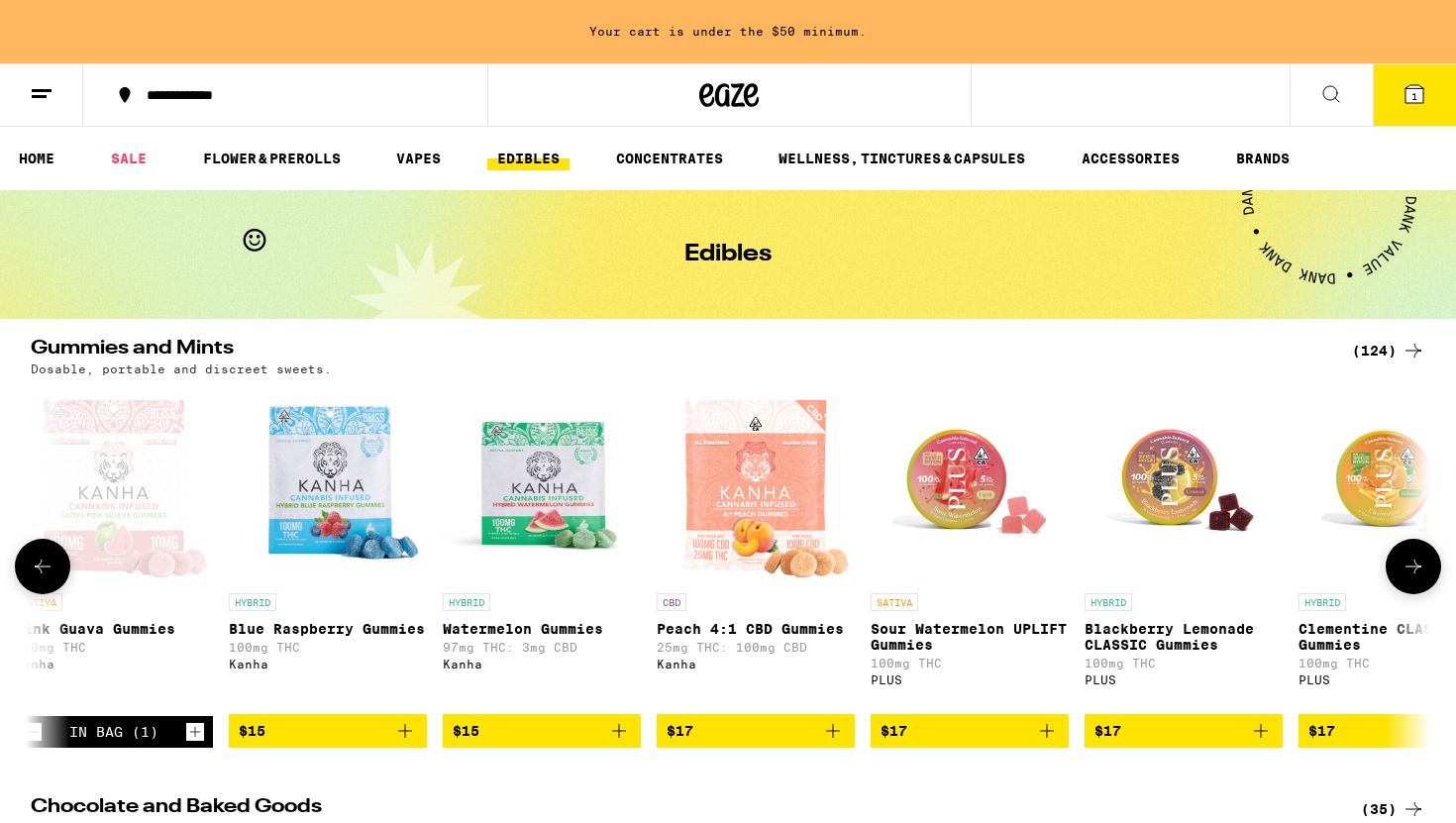 click 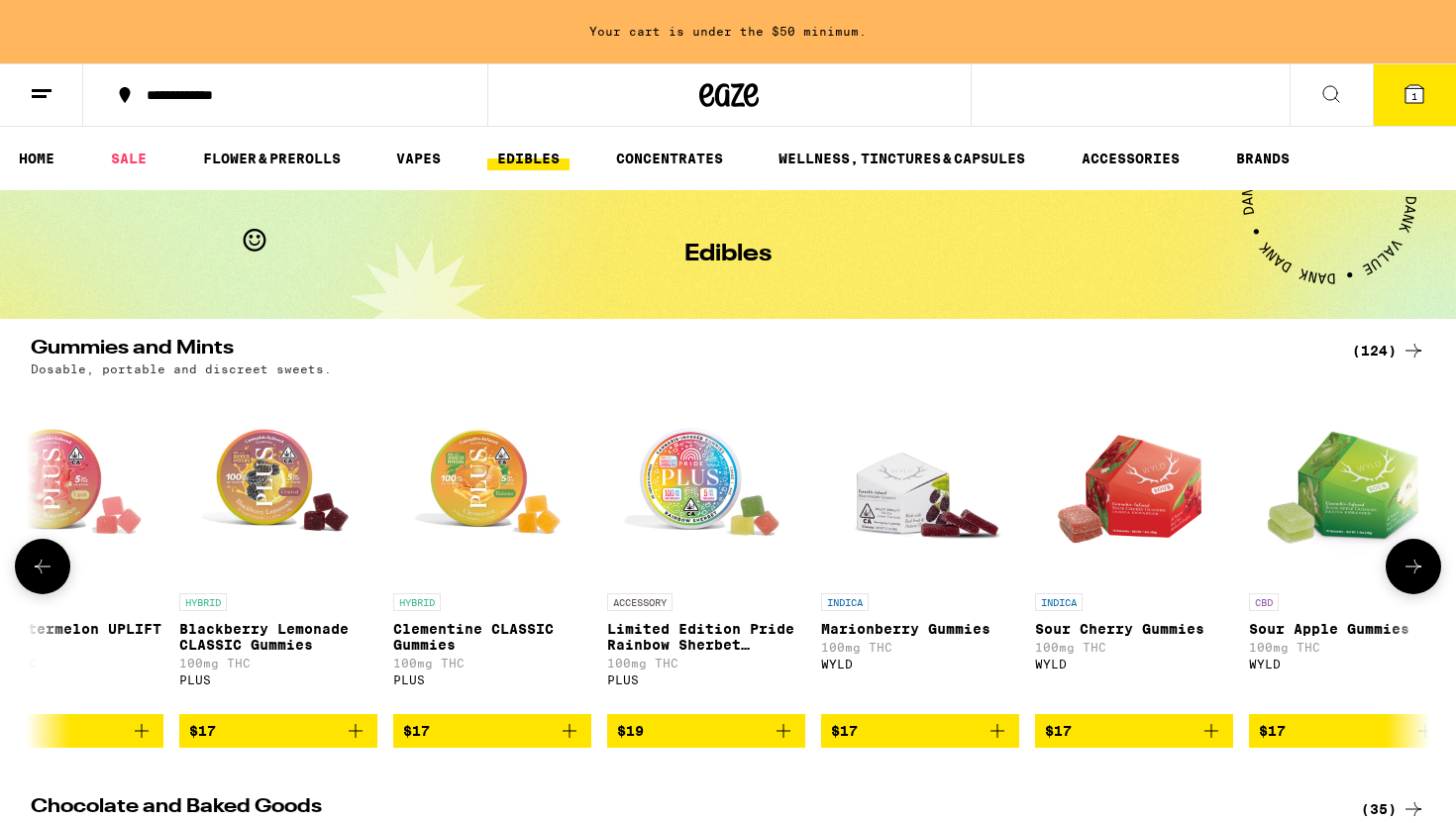 scroll, scrollTop: 0, scrollLeft: 10608, axis: horizontal 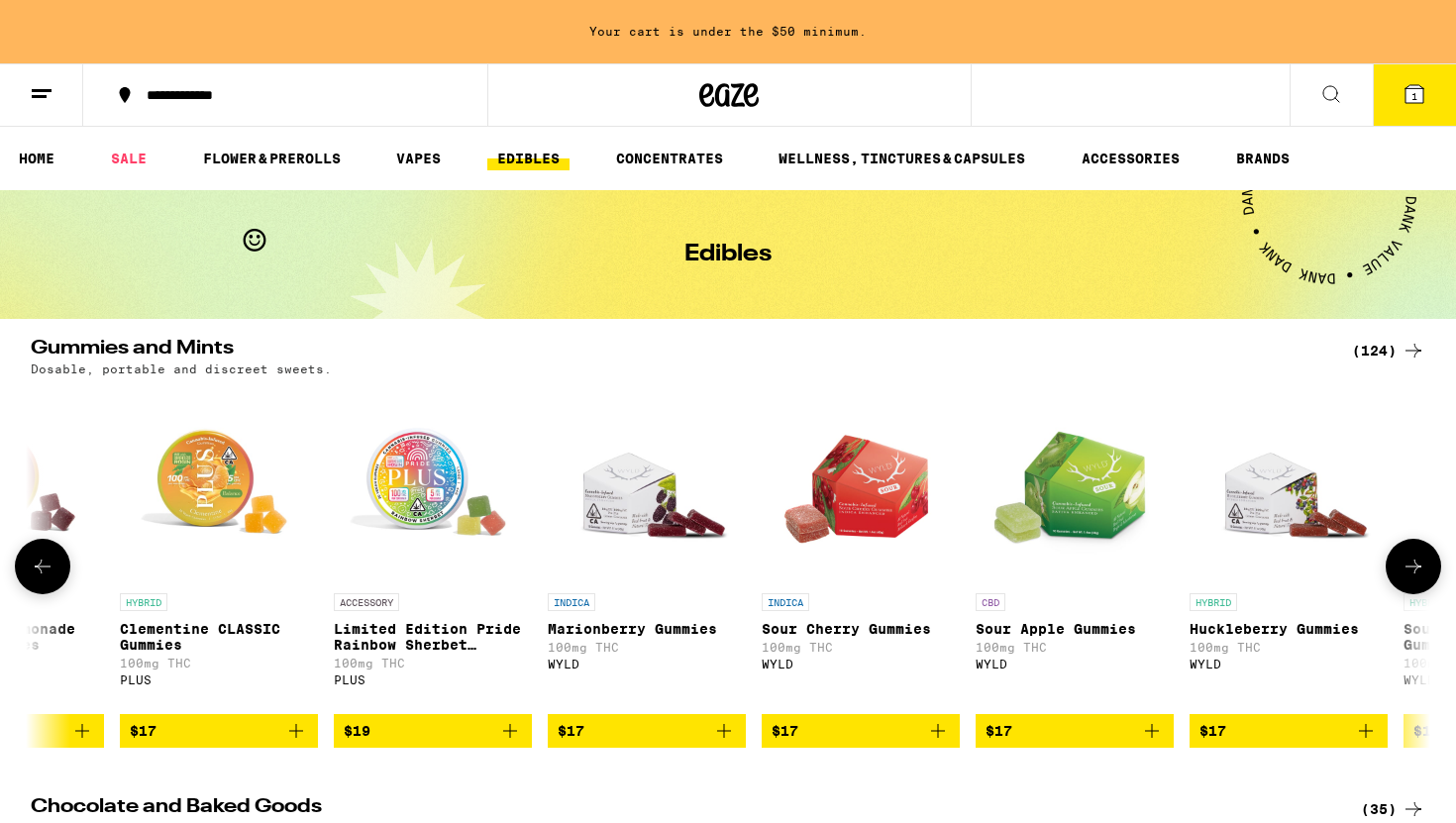 click 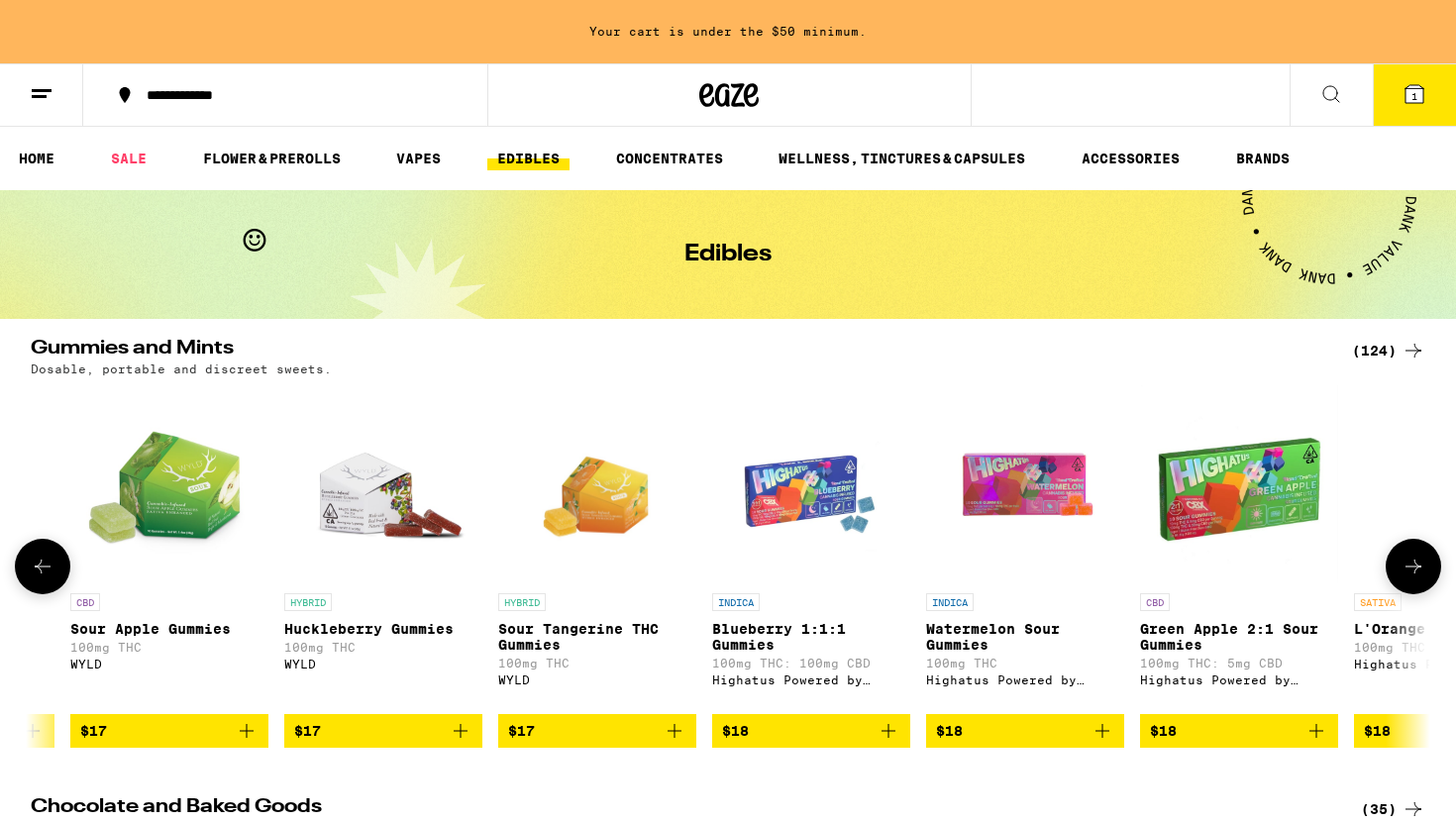 scroll, scrollTop: 0, scrollLeft: 11787, axis: horizontal 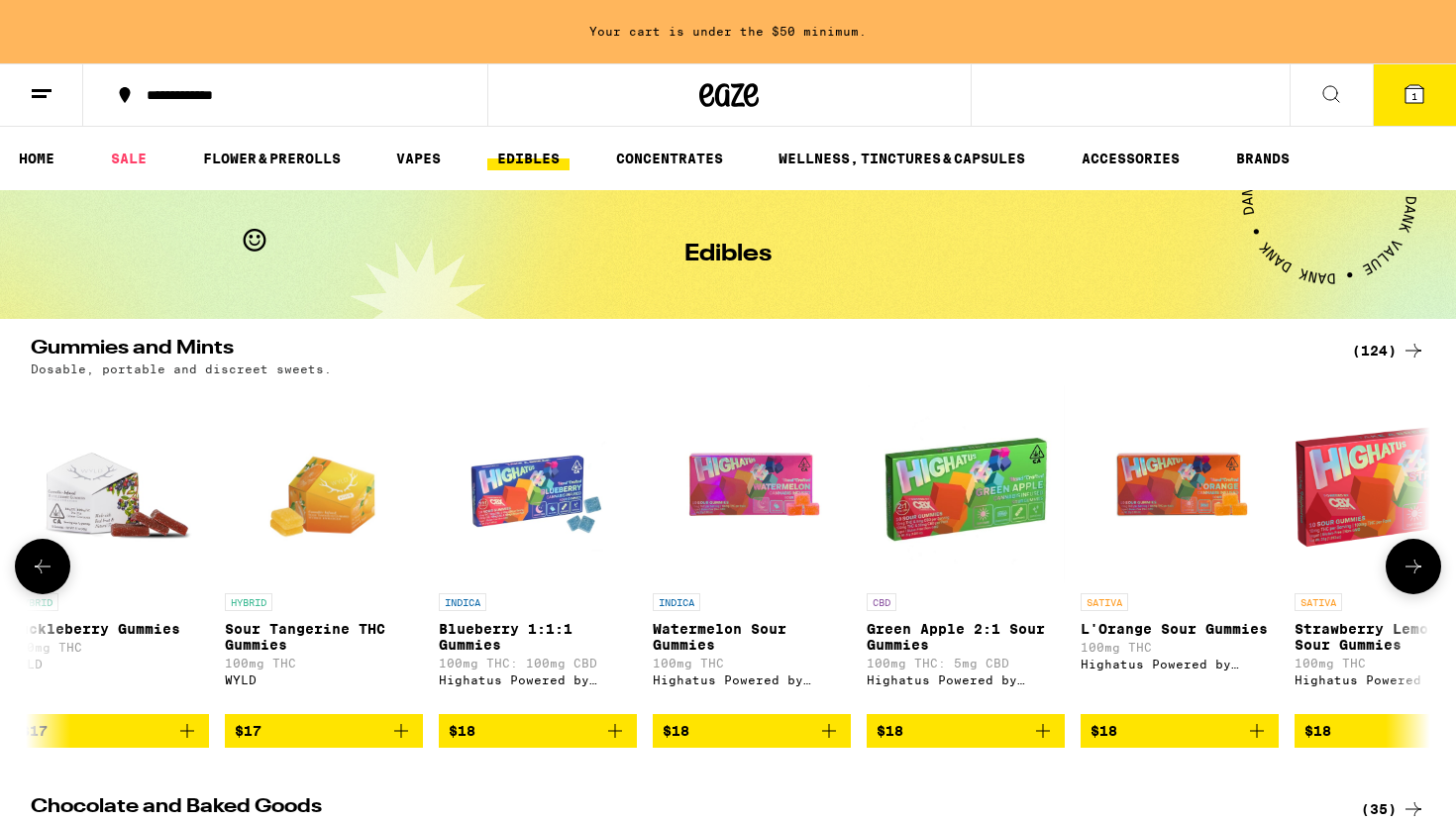 click 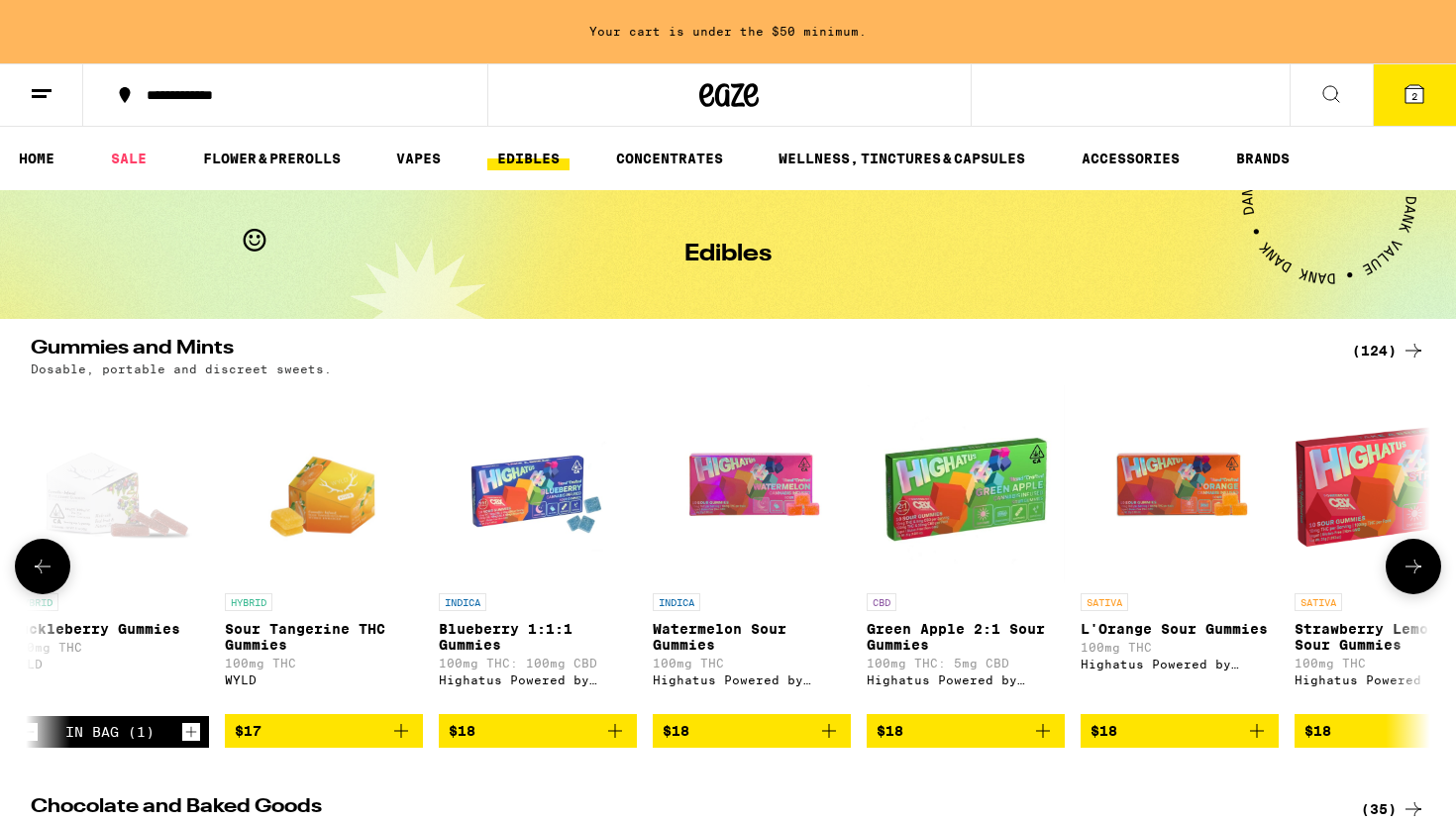 click 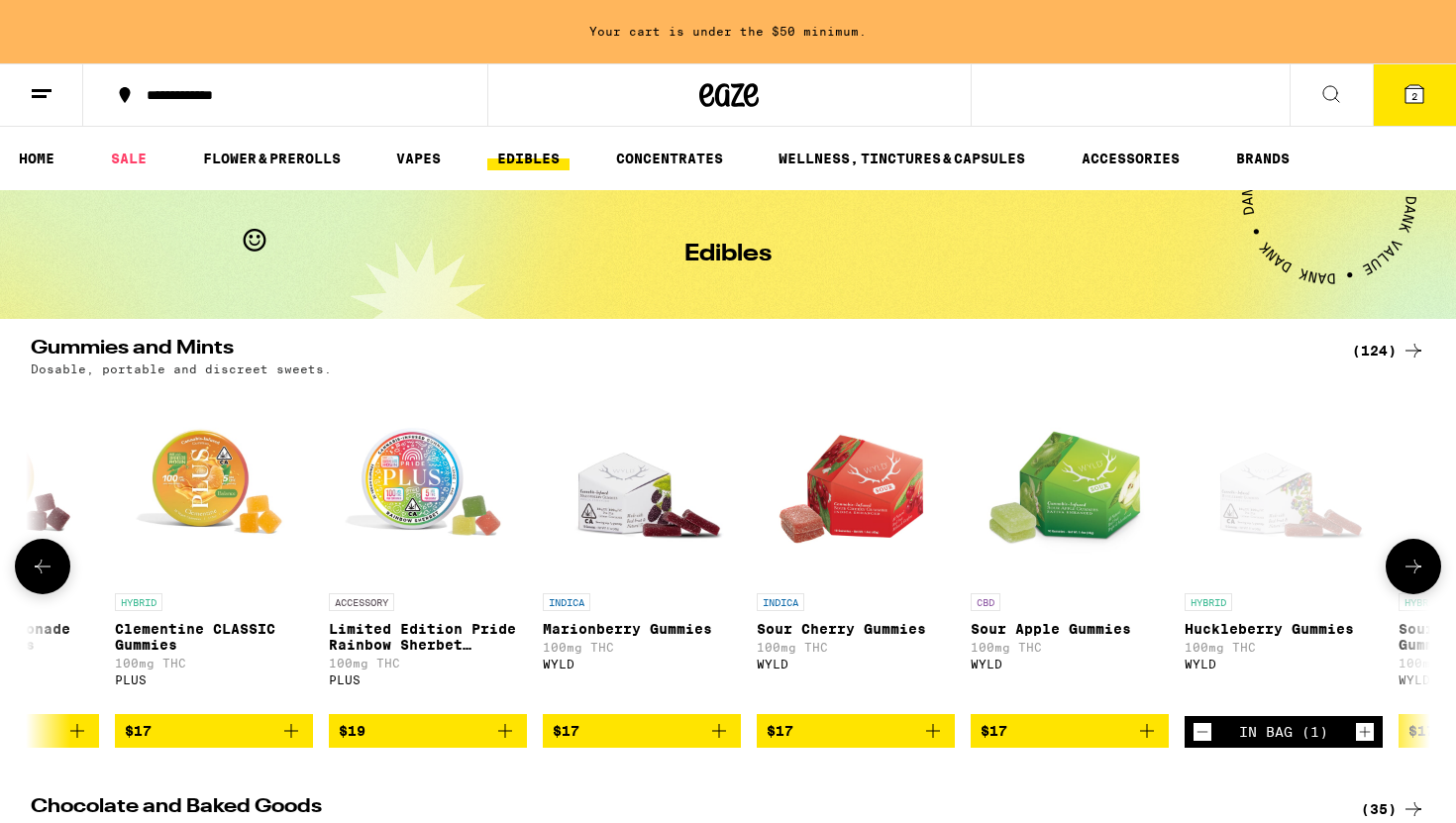 scroll, scrollTop: 0, scrollLeft: 10608, axis: horizontal 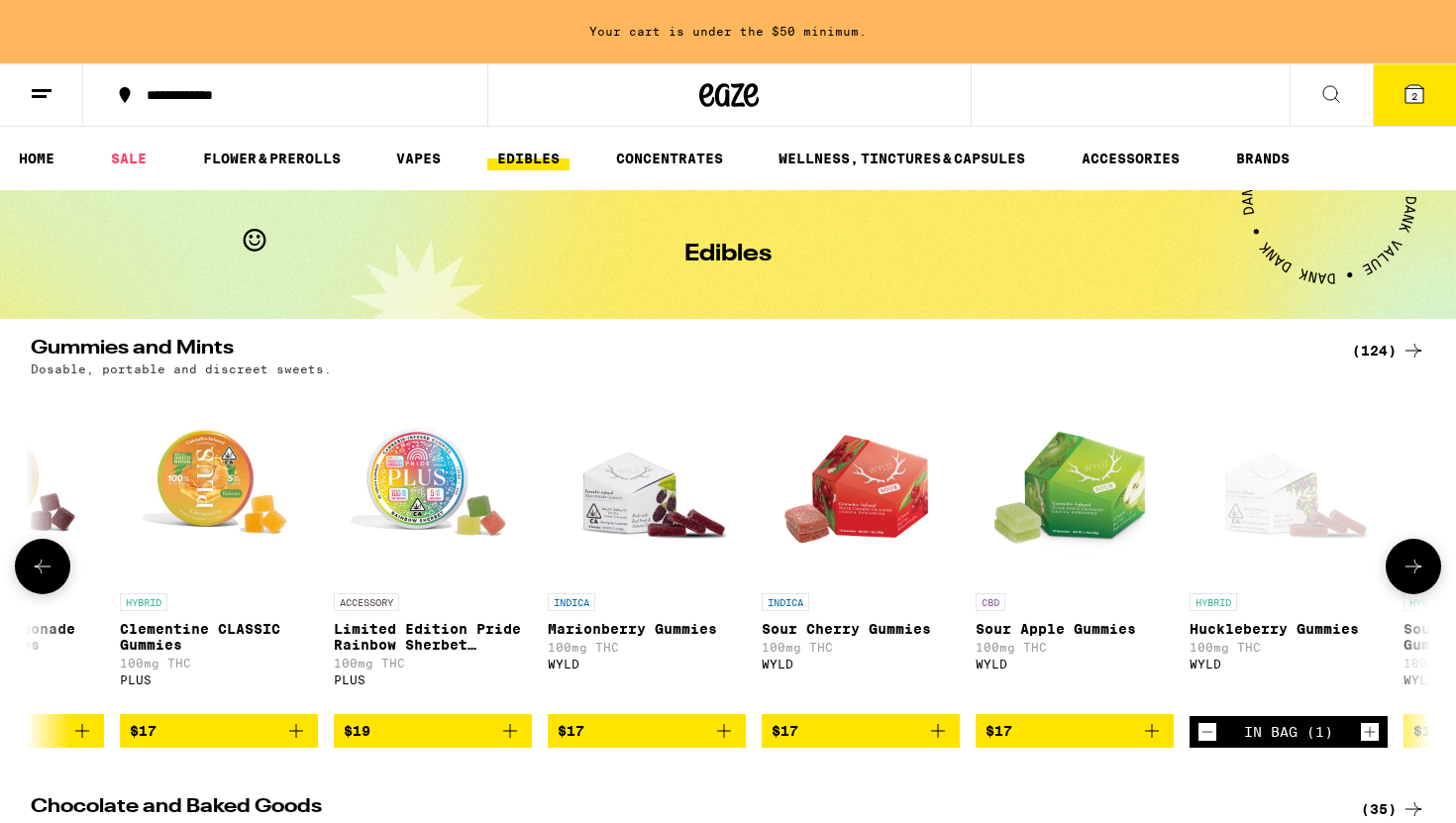 click 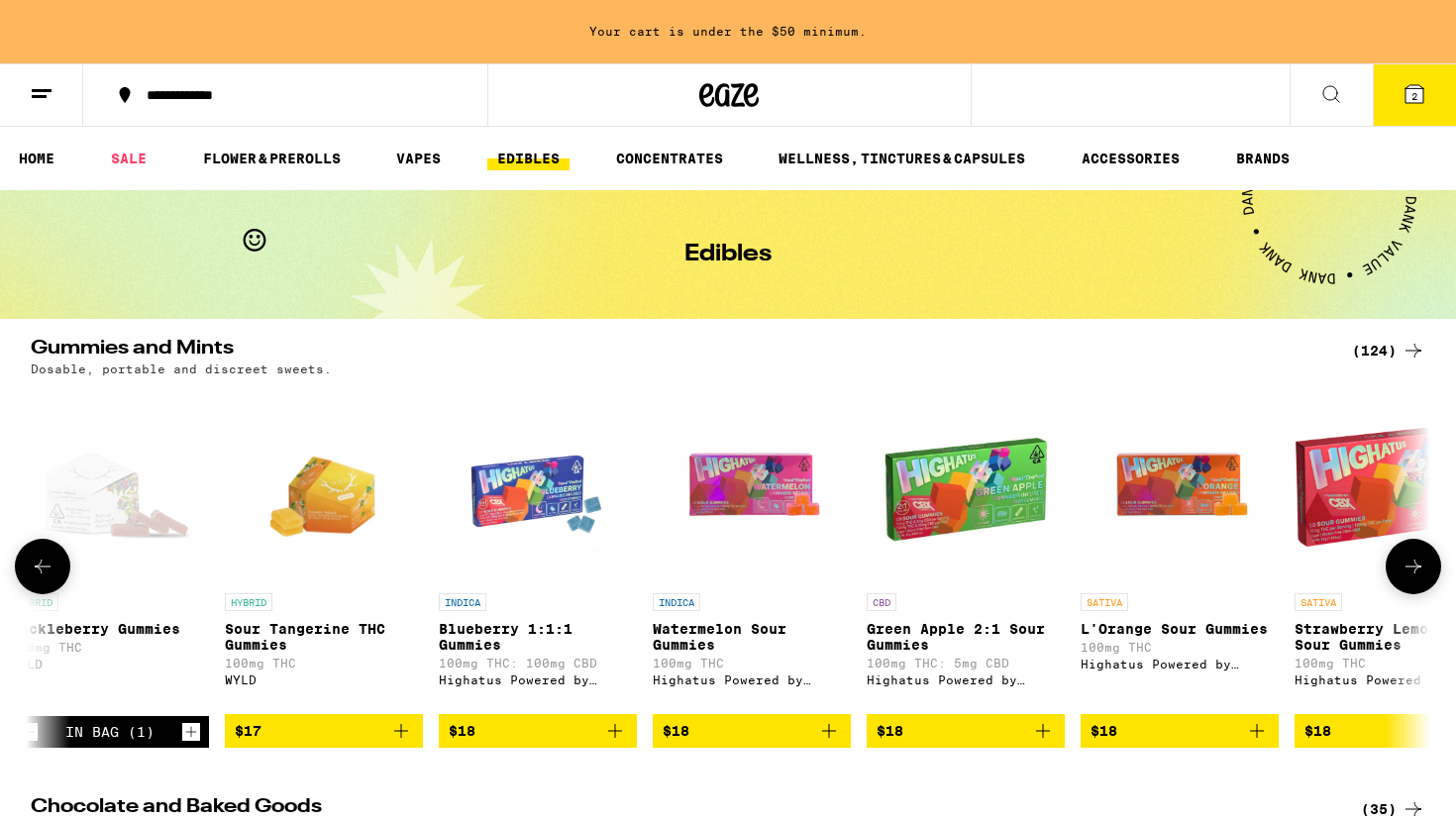 click 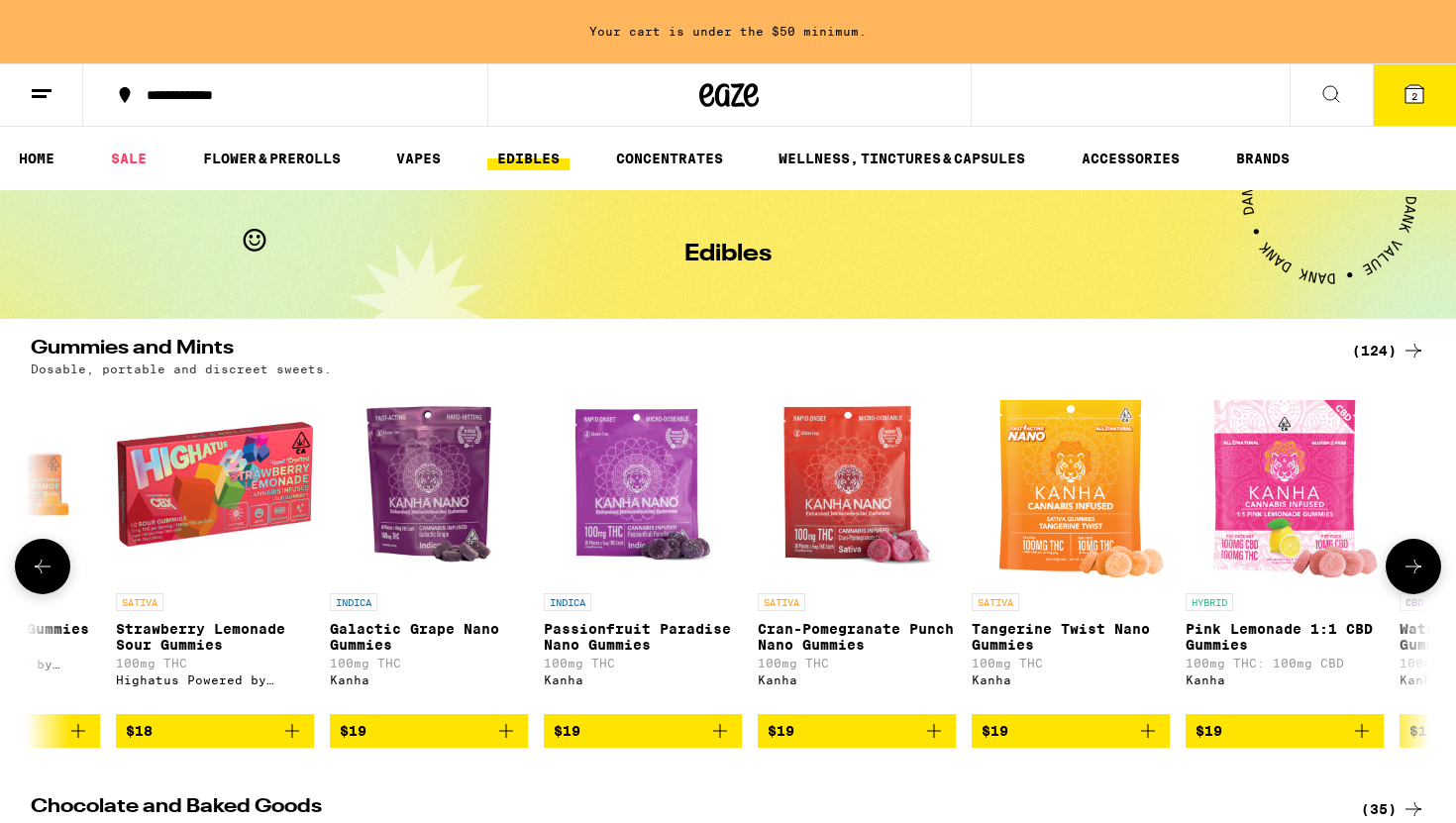 click 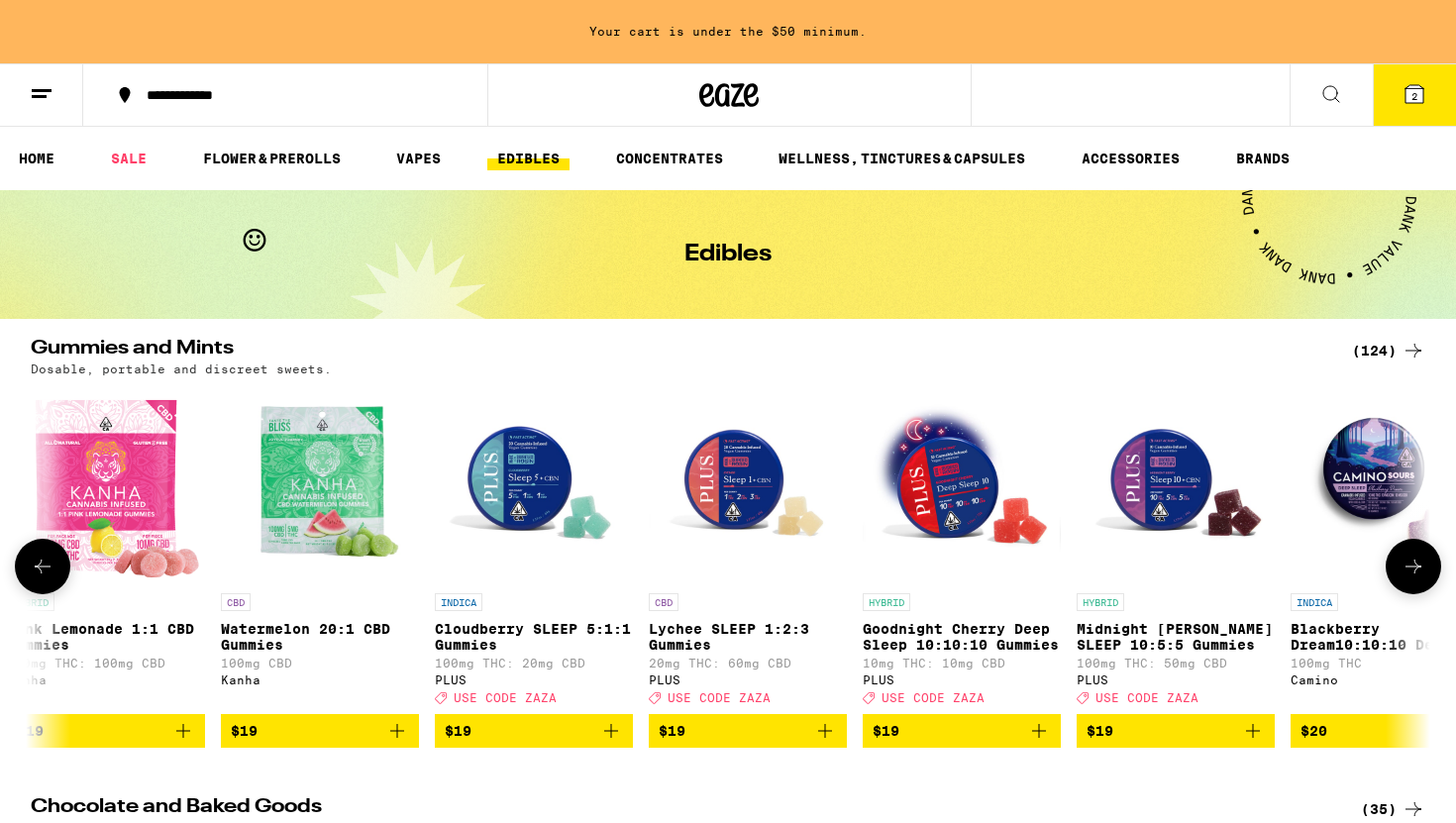 click 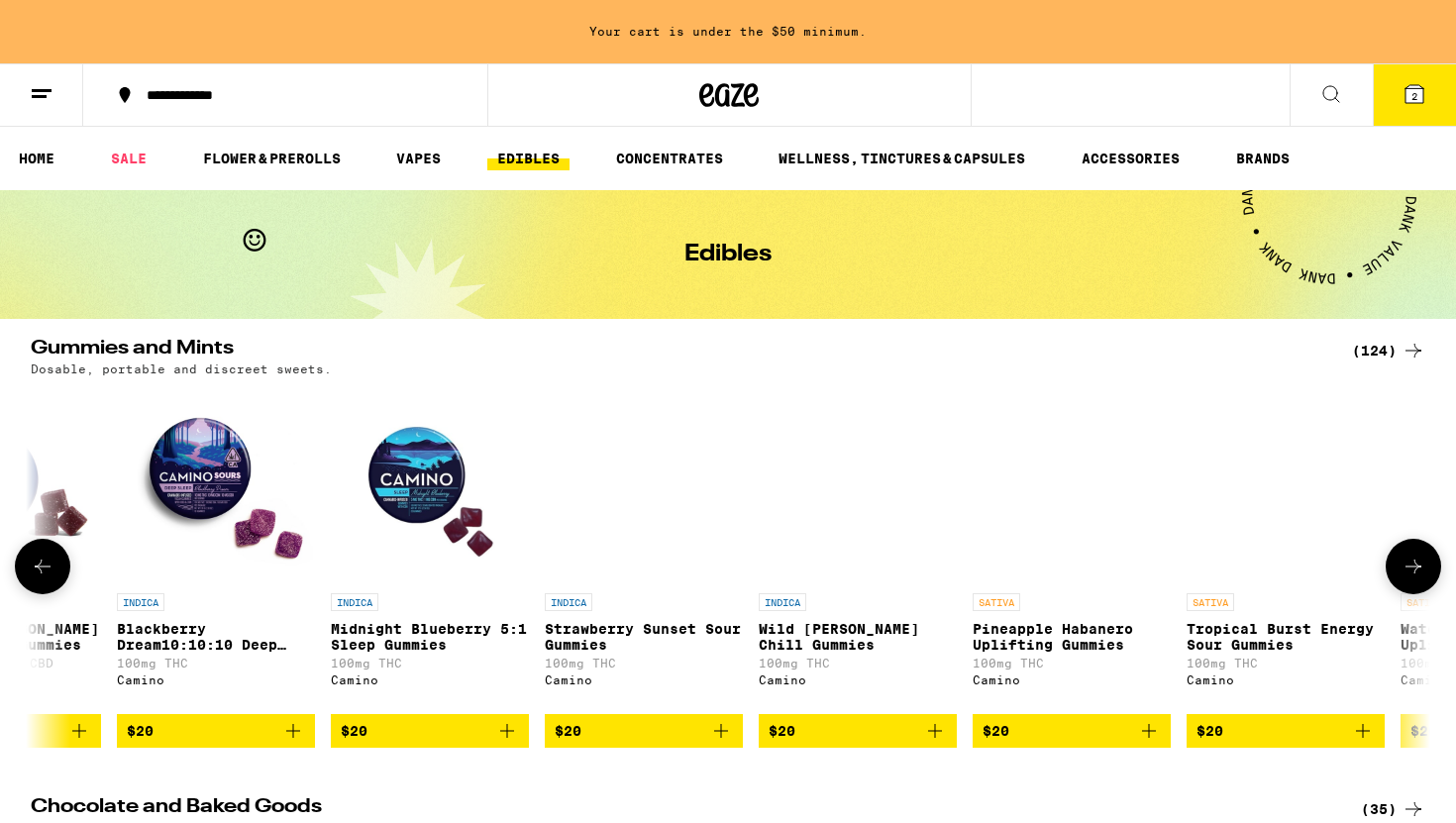 scroll, scrollTop: 0, scrollLeft: 15323, axis: horizontal 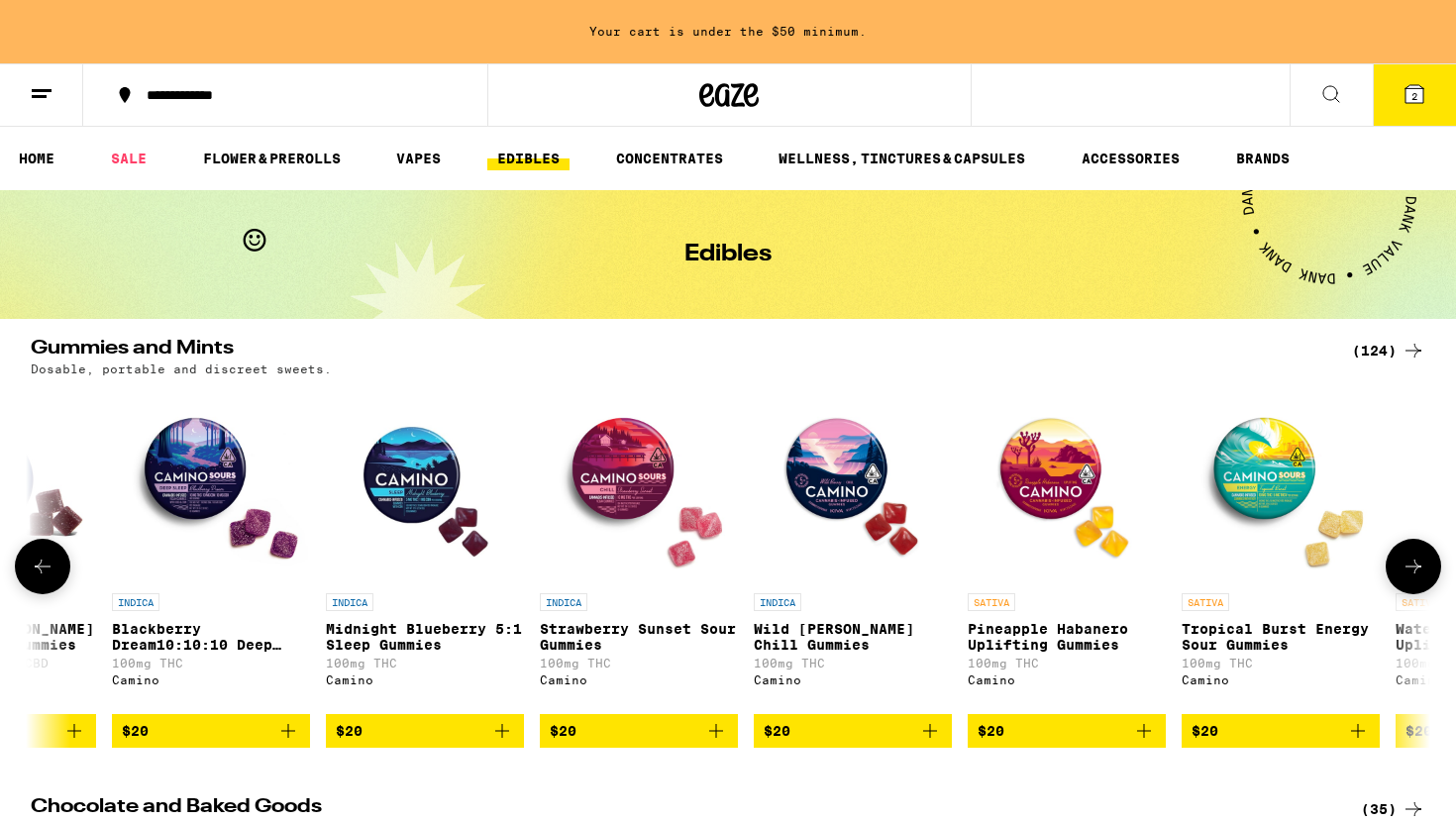 click at bounding box center [1413, 566] 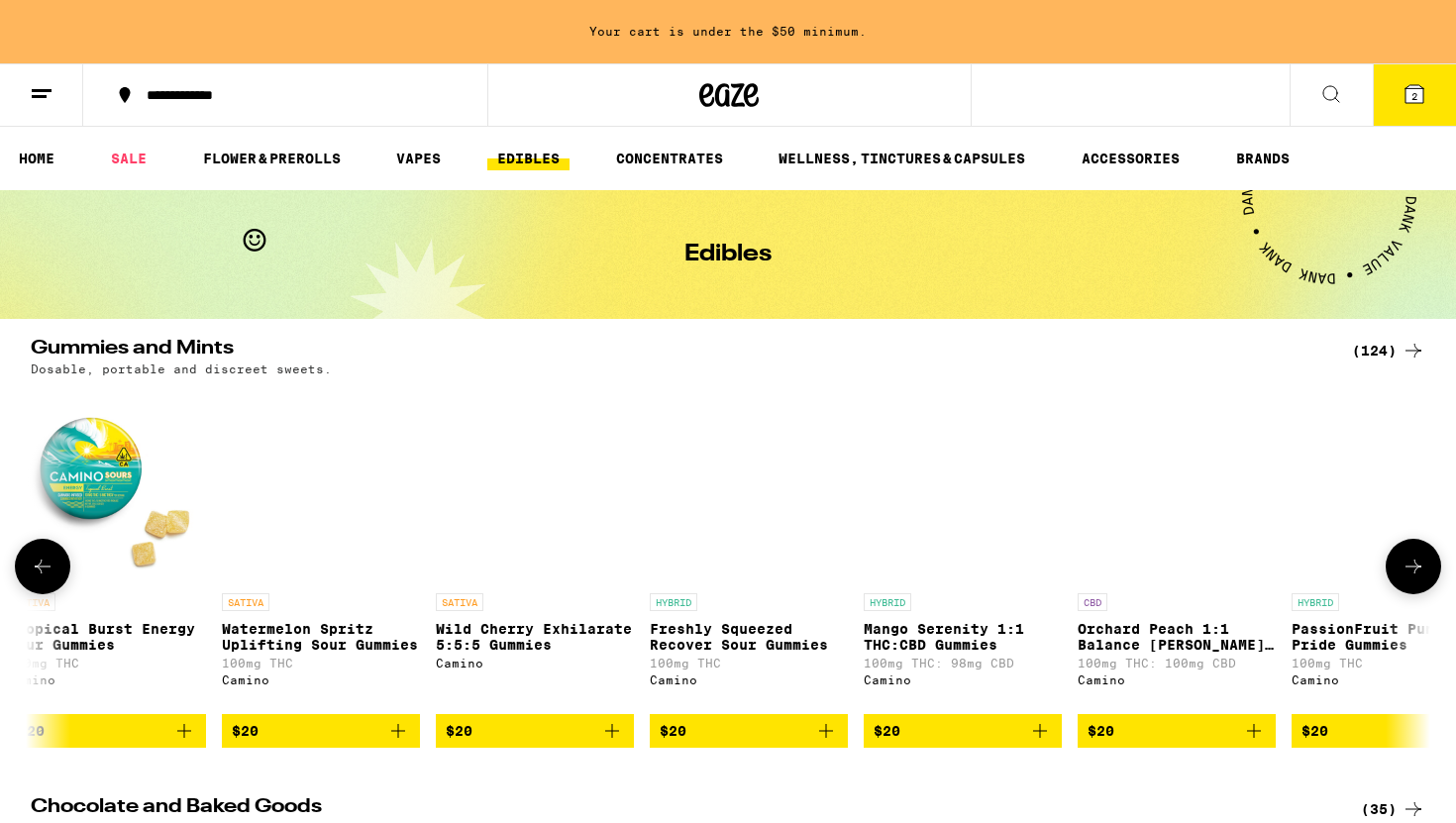 scroll, scrollTop: 0, scrollLeft: 16501, axis: horizontal 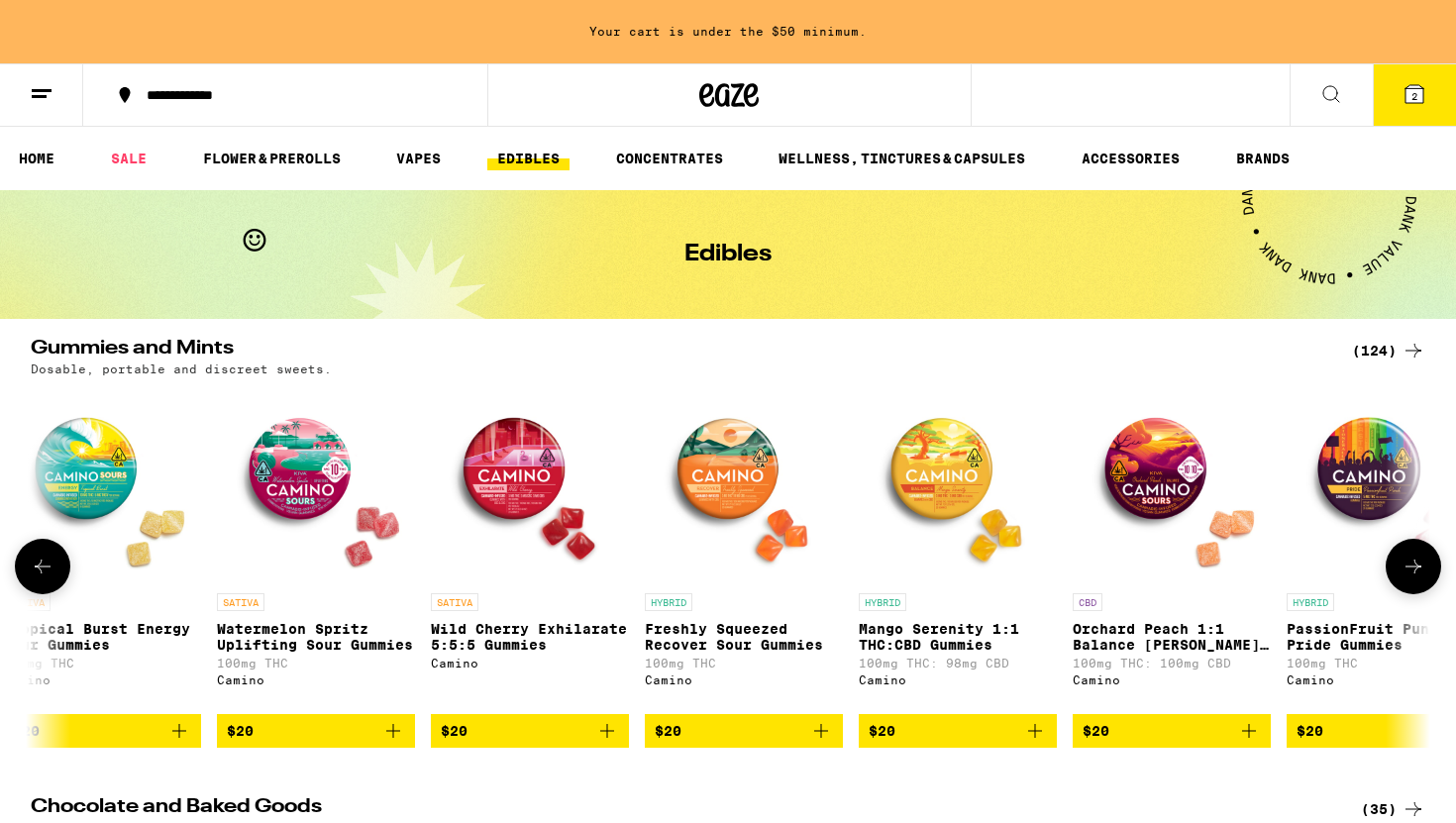 click 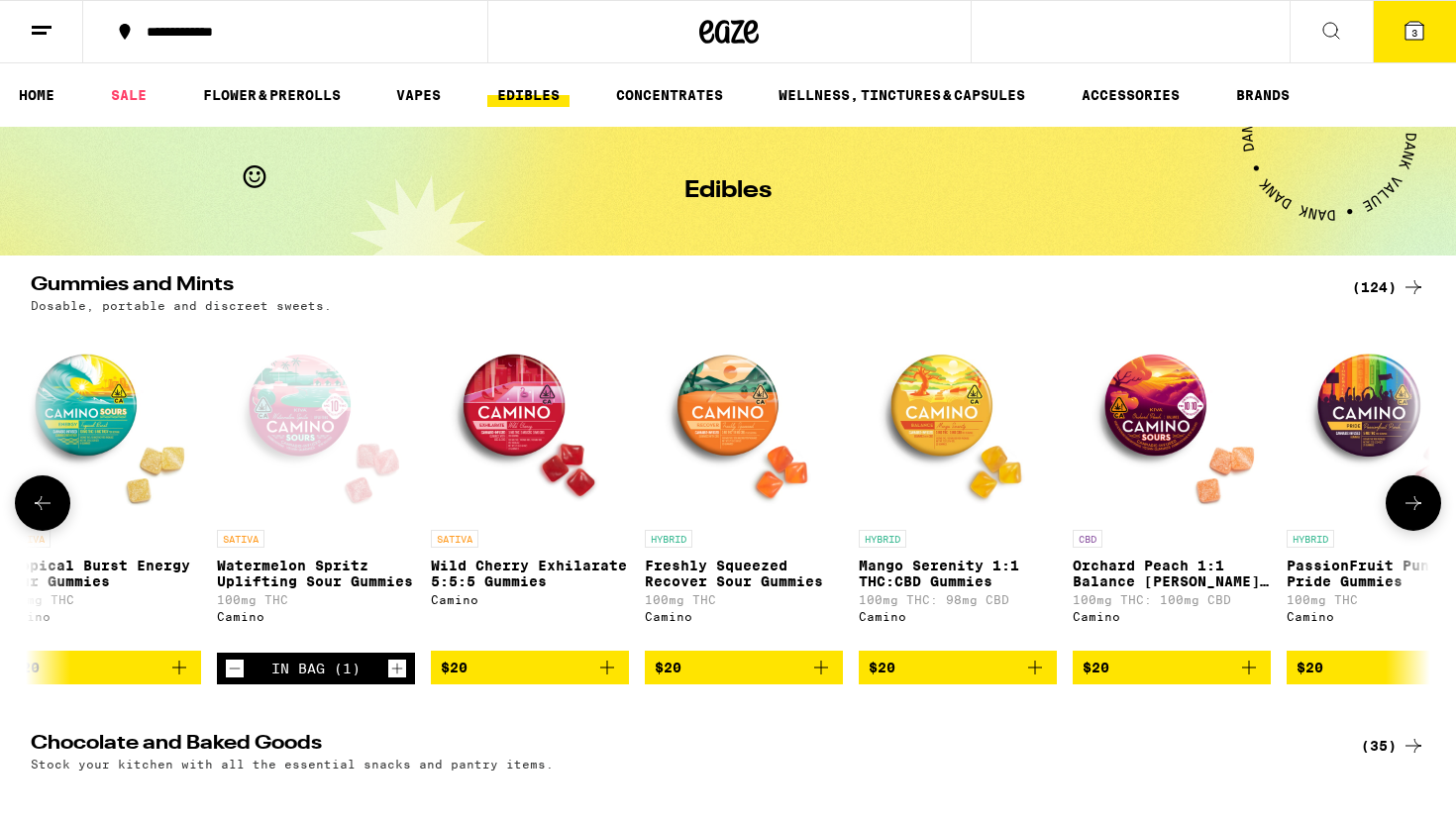 click on "$20" at bounding box center [958, 668] 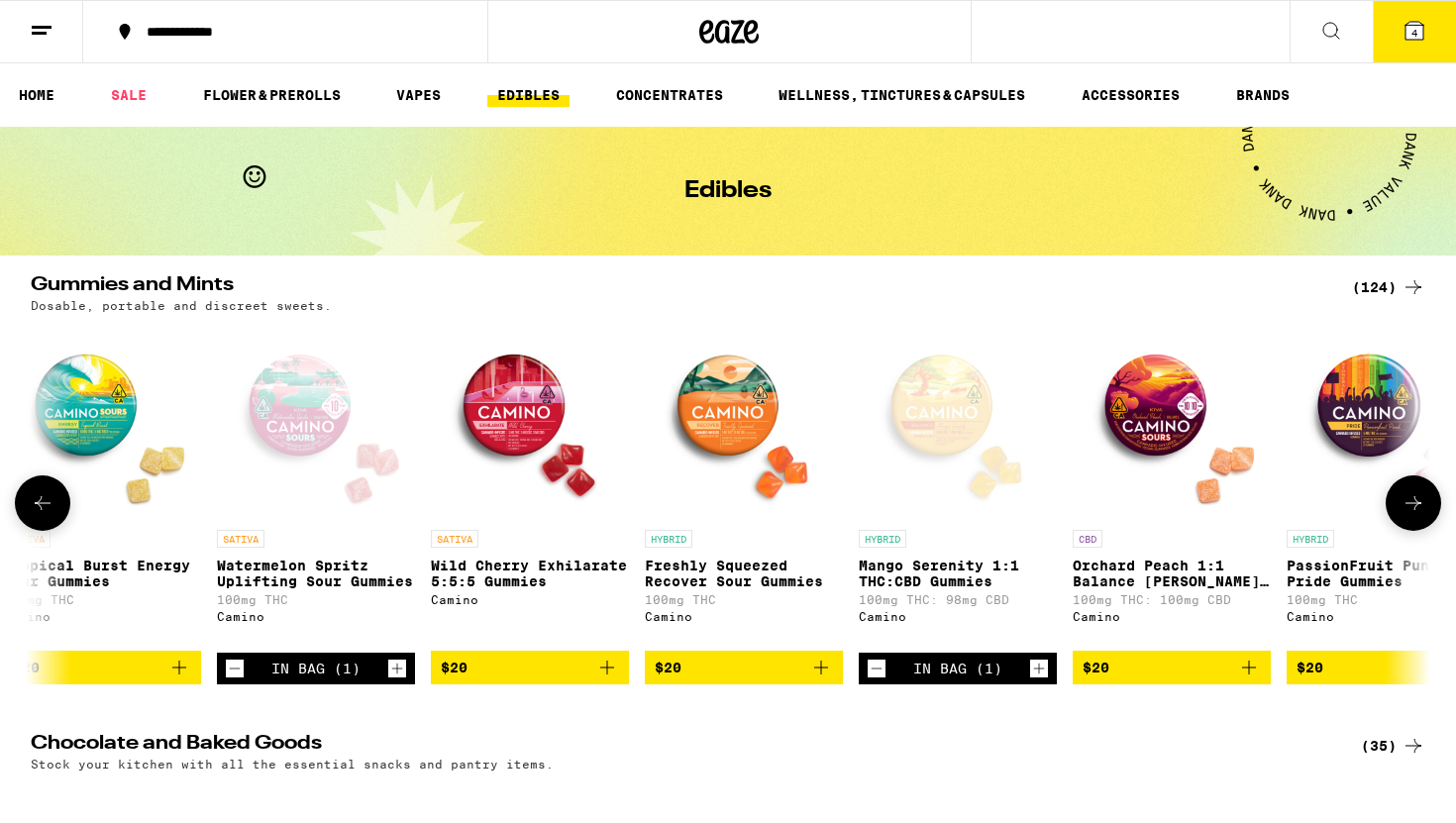 click 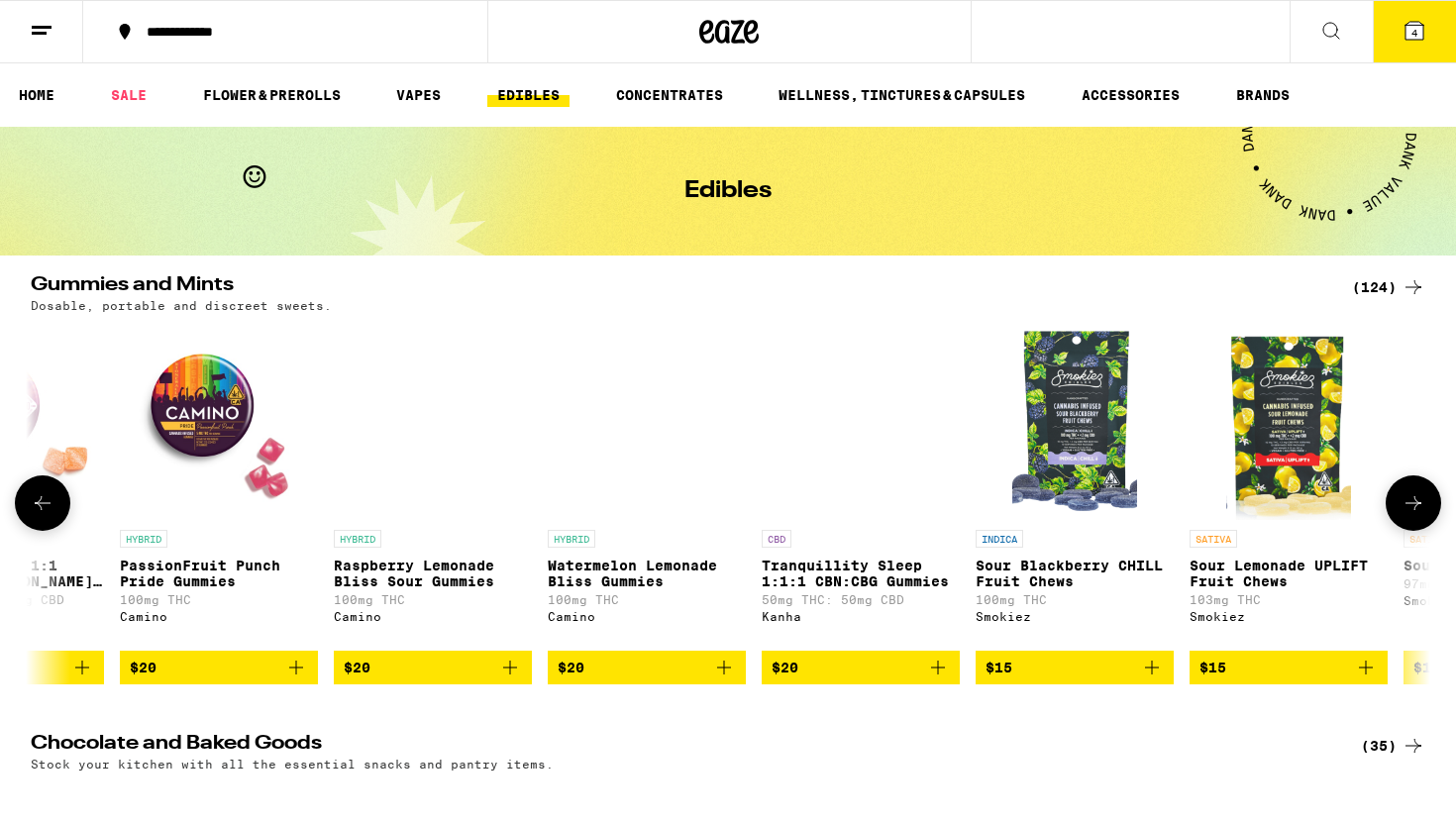 scroll, scrollTop: 0, scrollLeft: 17680, axis: horizontal 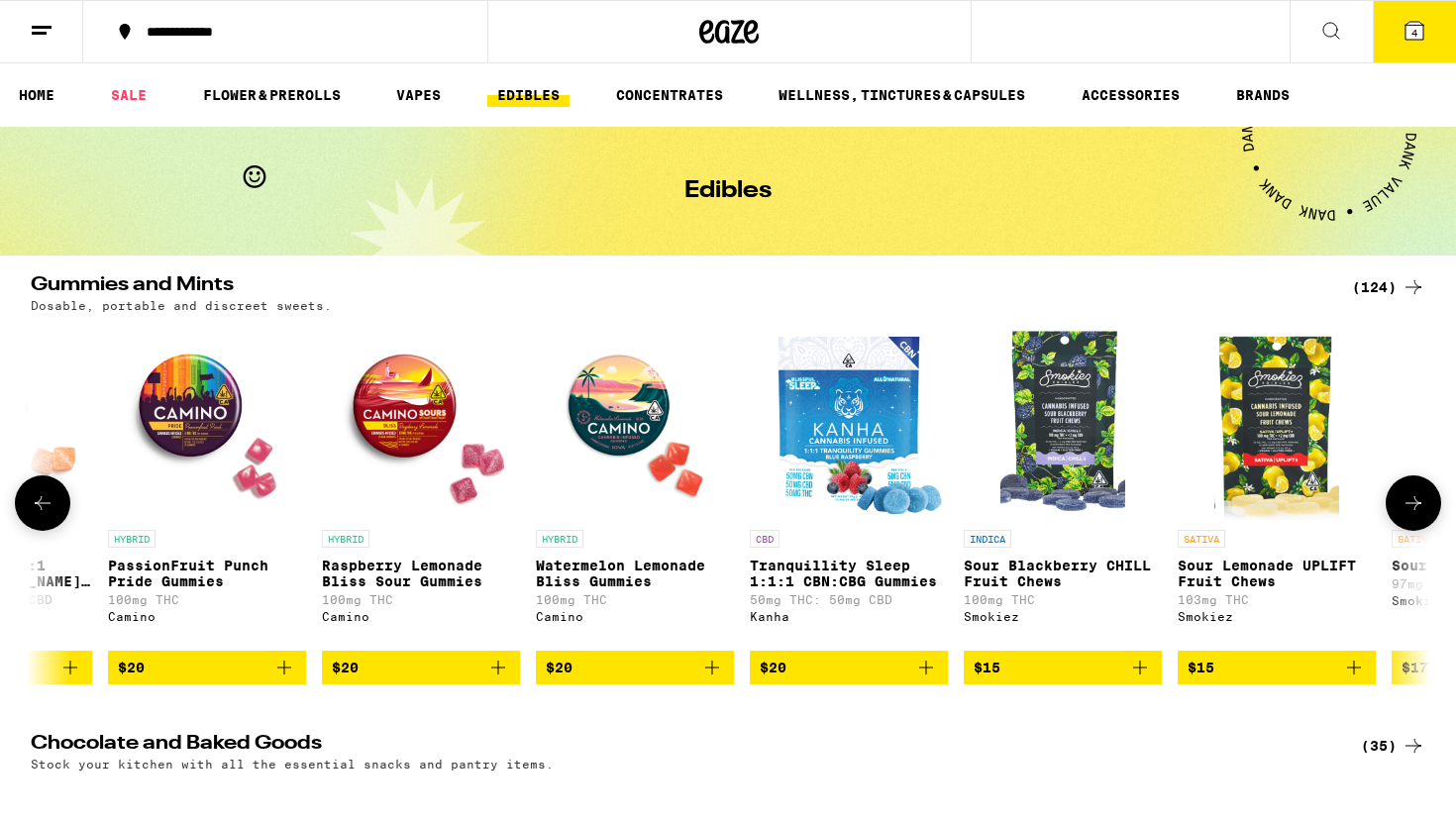 click 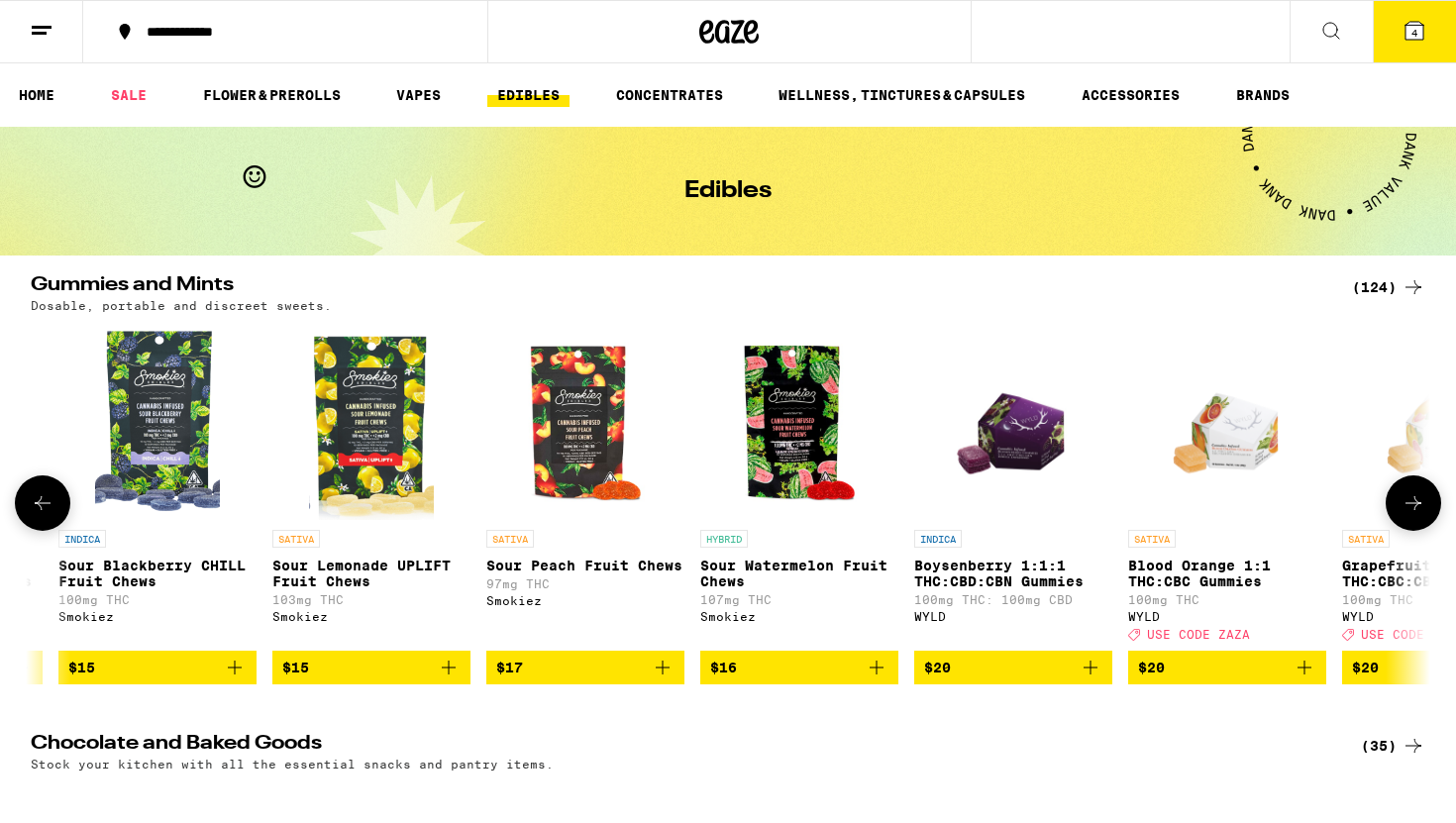 scroll, scrollTop: 0, scrollLeft: 18859, axis: horizontal 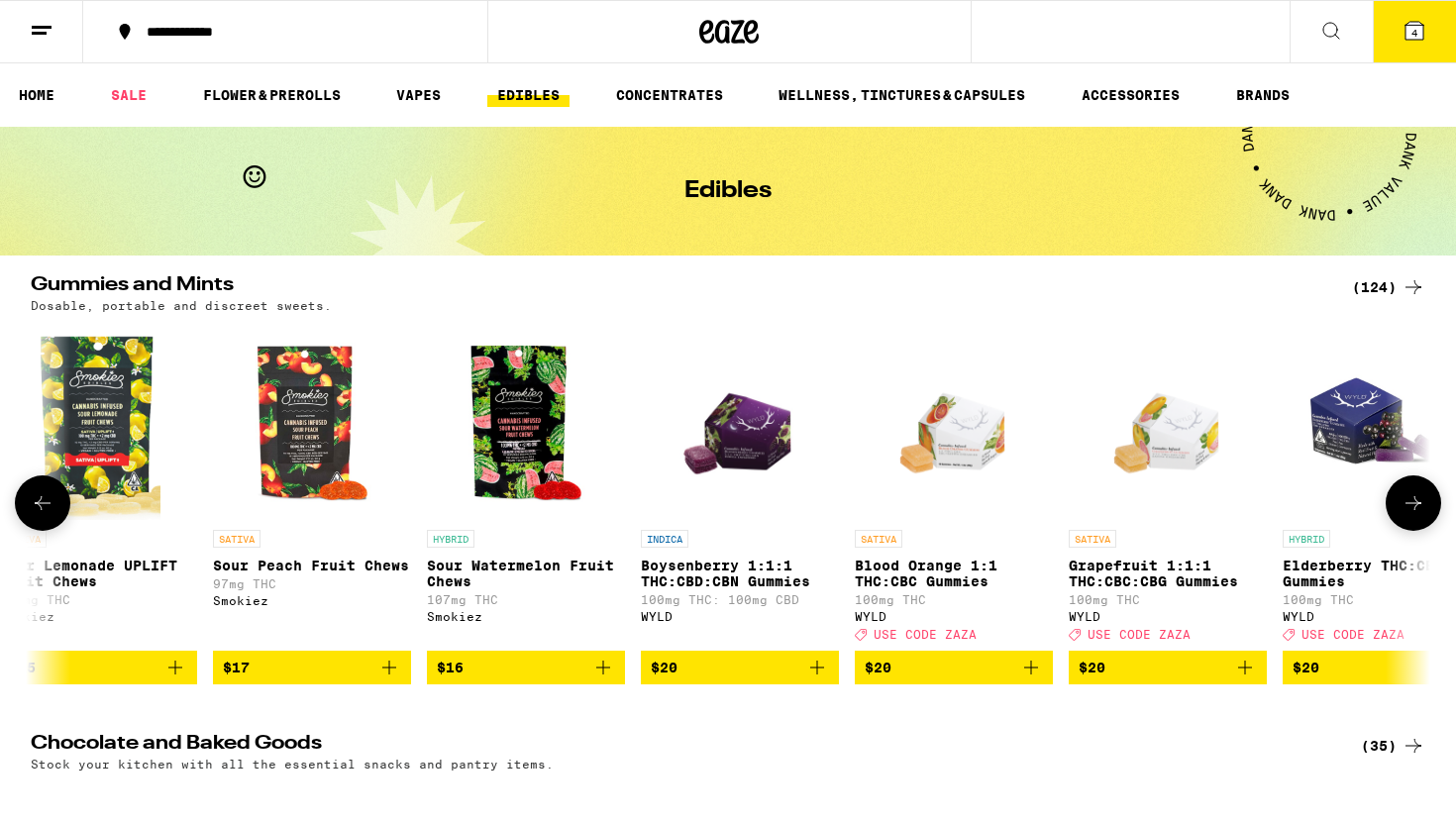 click on "$20" at bounding box center (1382, 668) 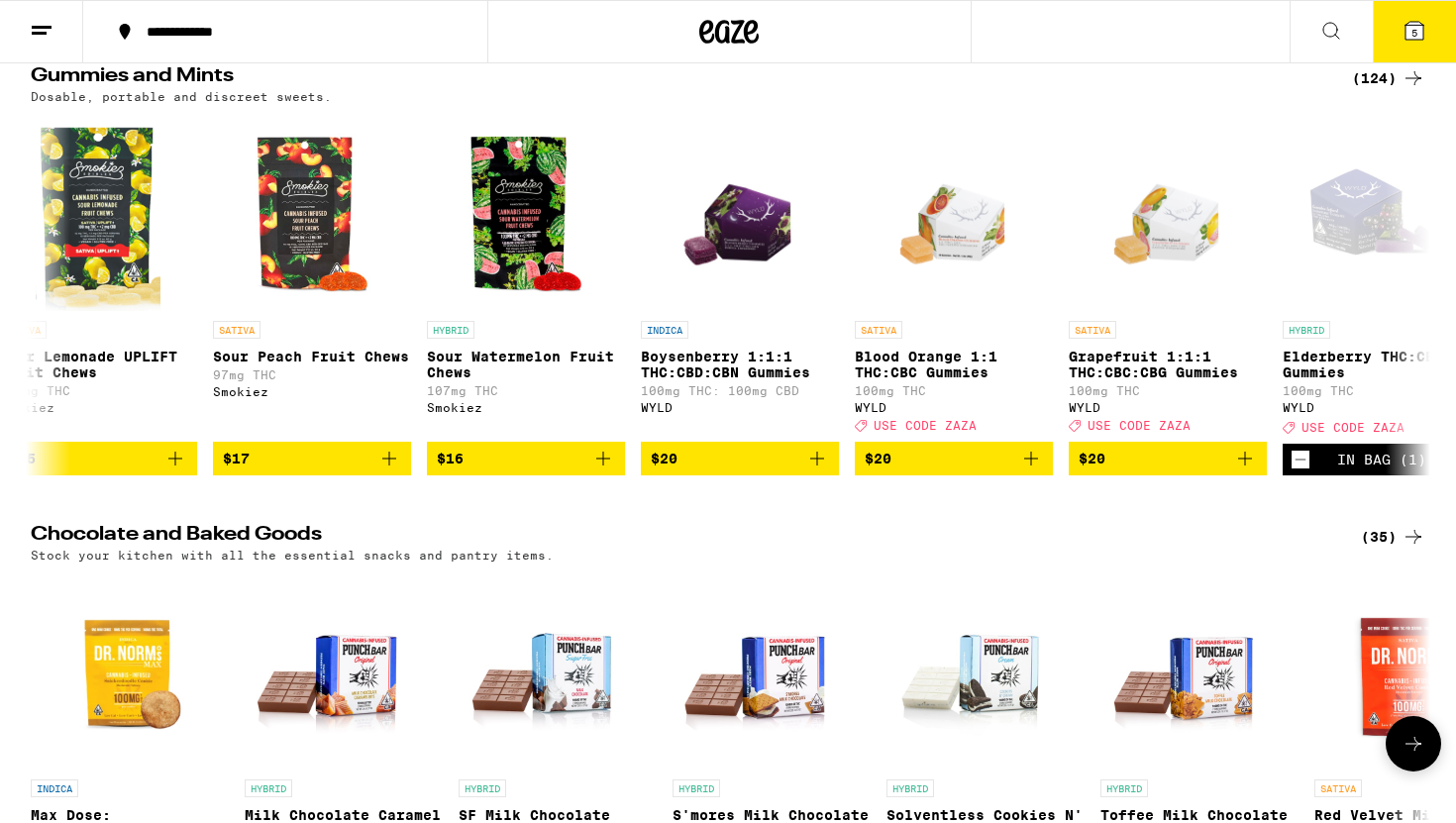 scroll, scrollTop: 0, scrollLeft: 0, axis: both 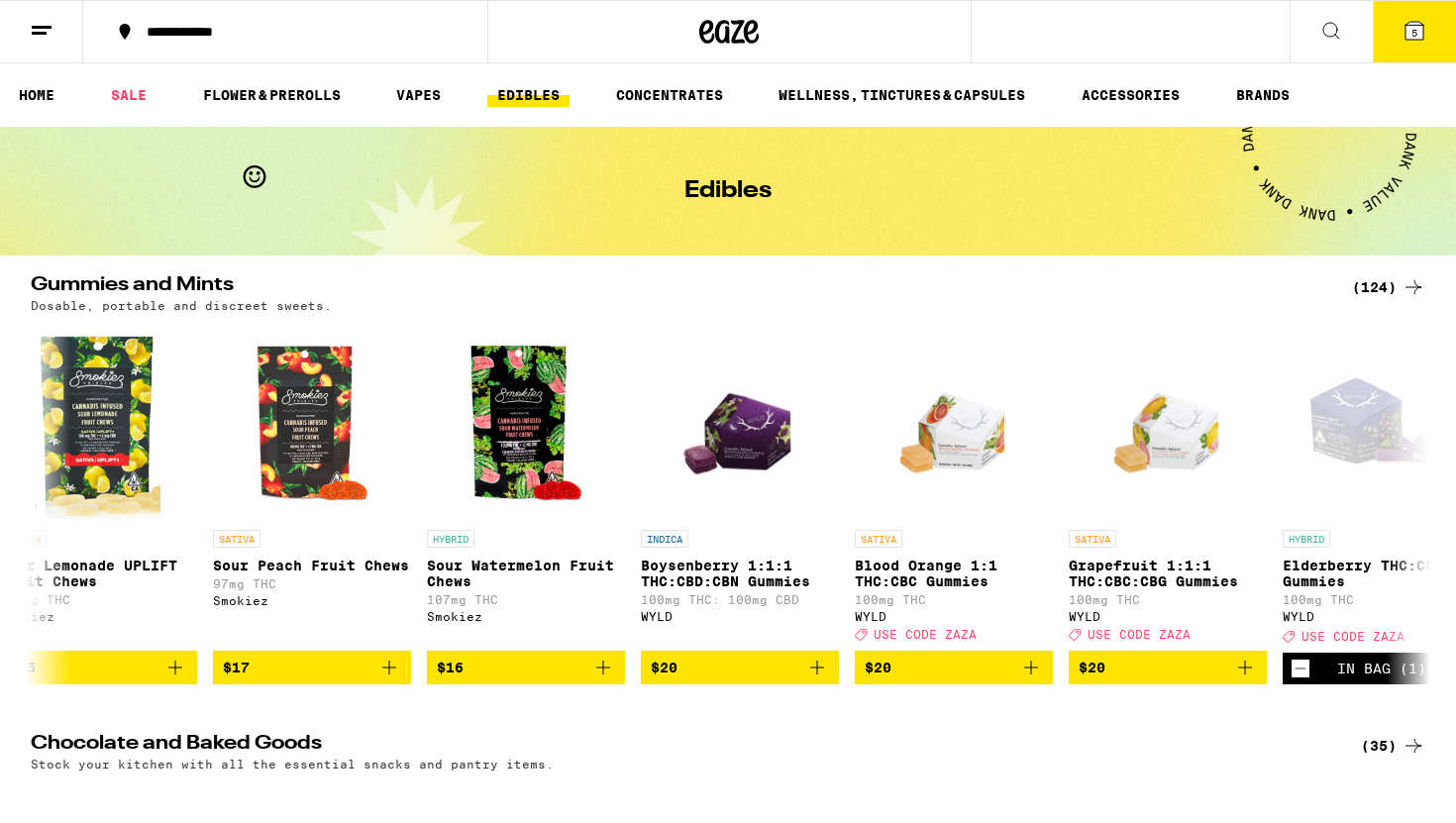 click on "5" at bounding box center [1373, 32] 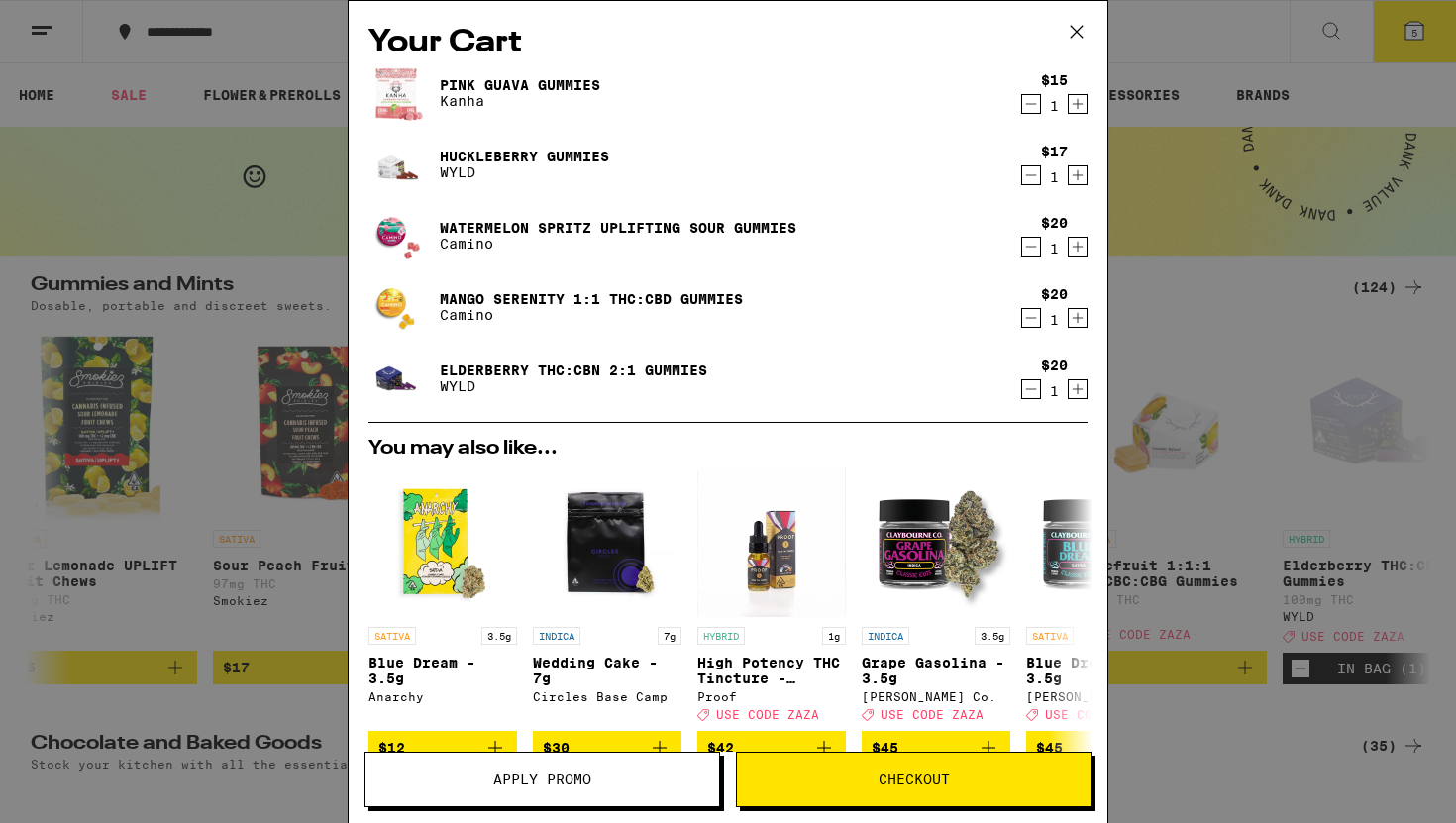 click on "Checkout" at bounding box center [914, 779] 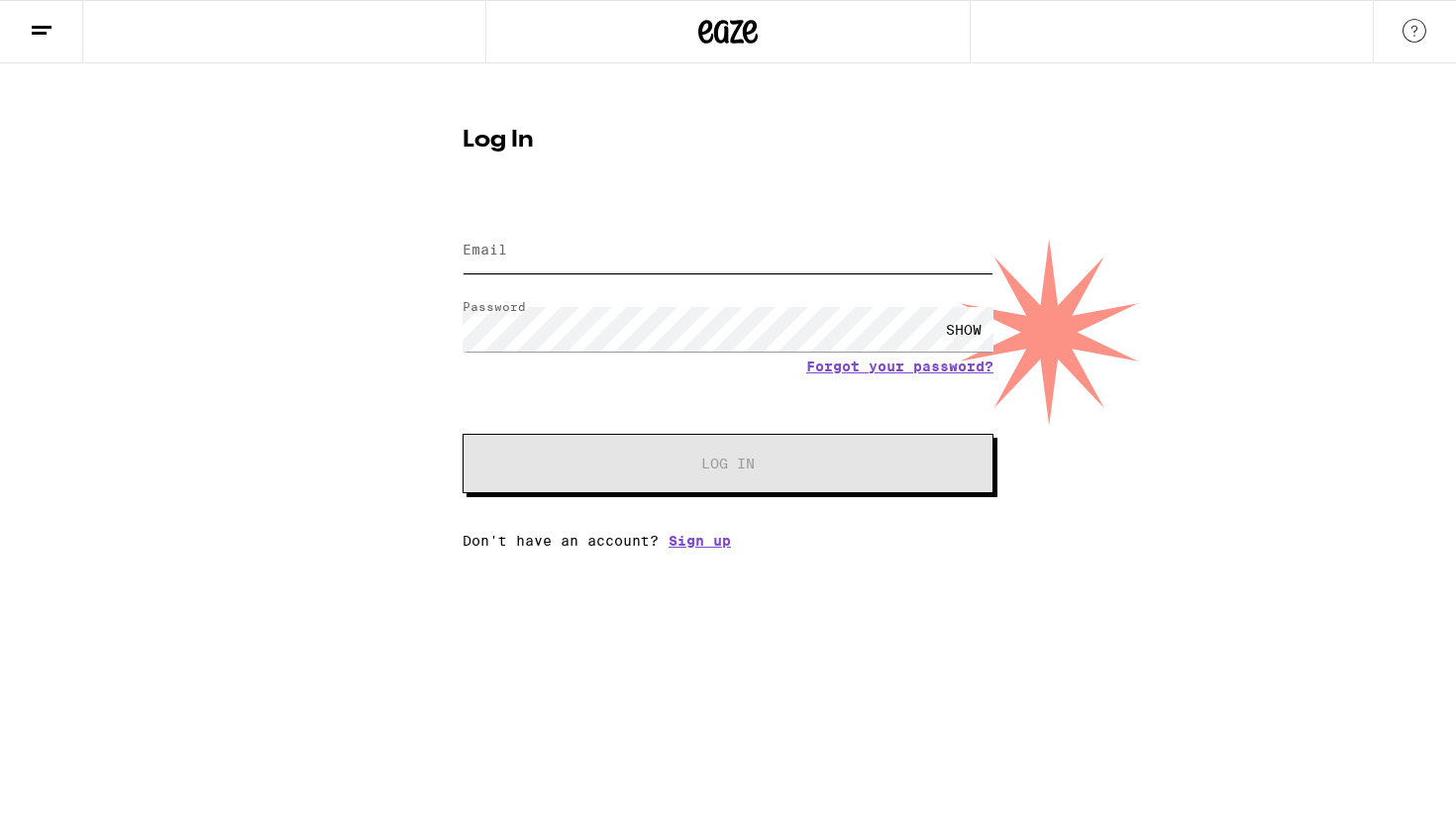 click on "Email" at bounding box center (728, 251) 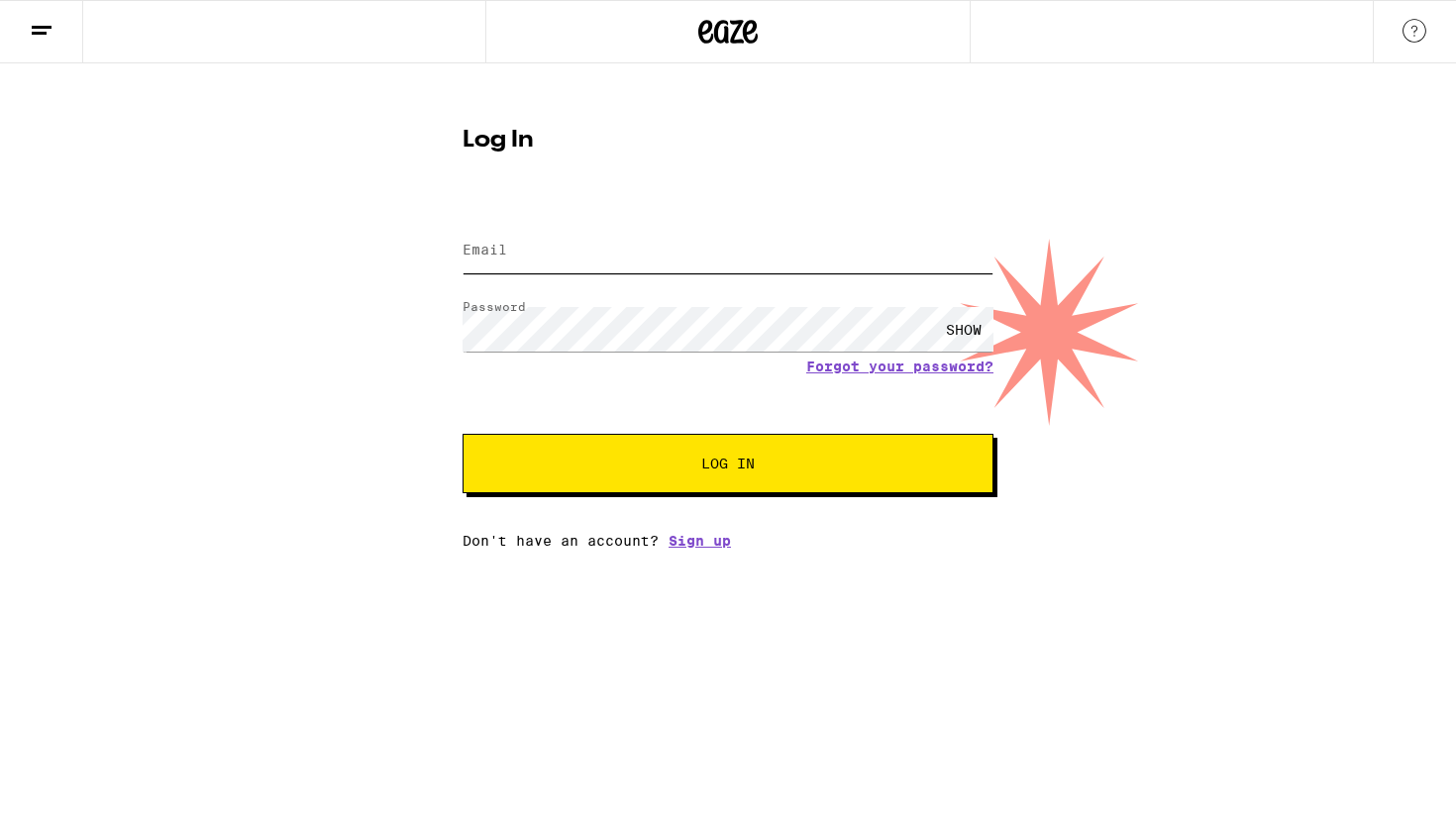 click on "Email" at bounding box center (728, 251) 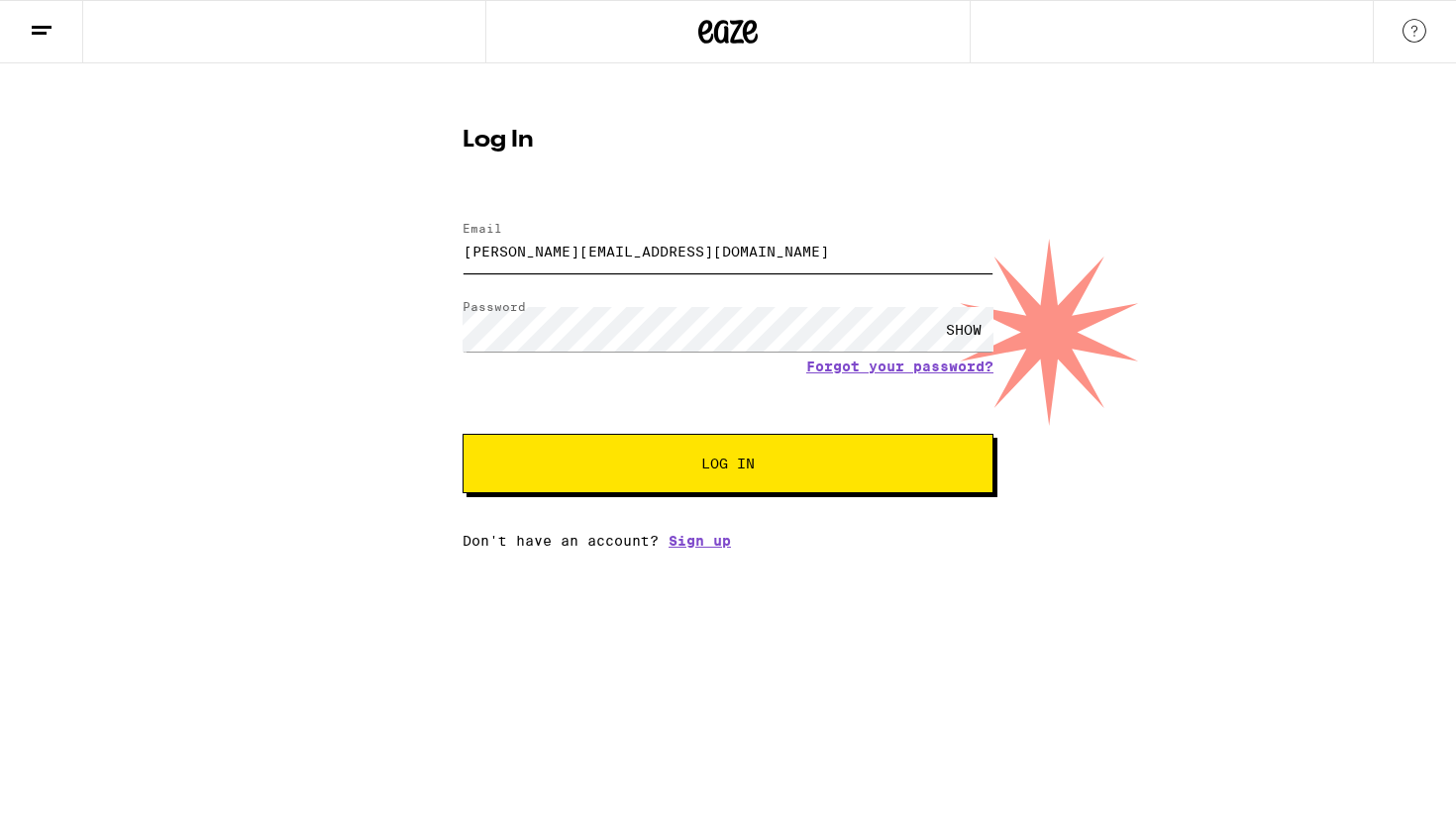 type on "mijalski.m@gmail.com" 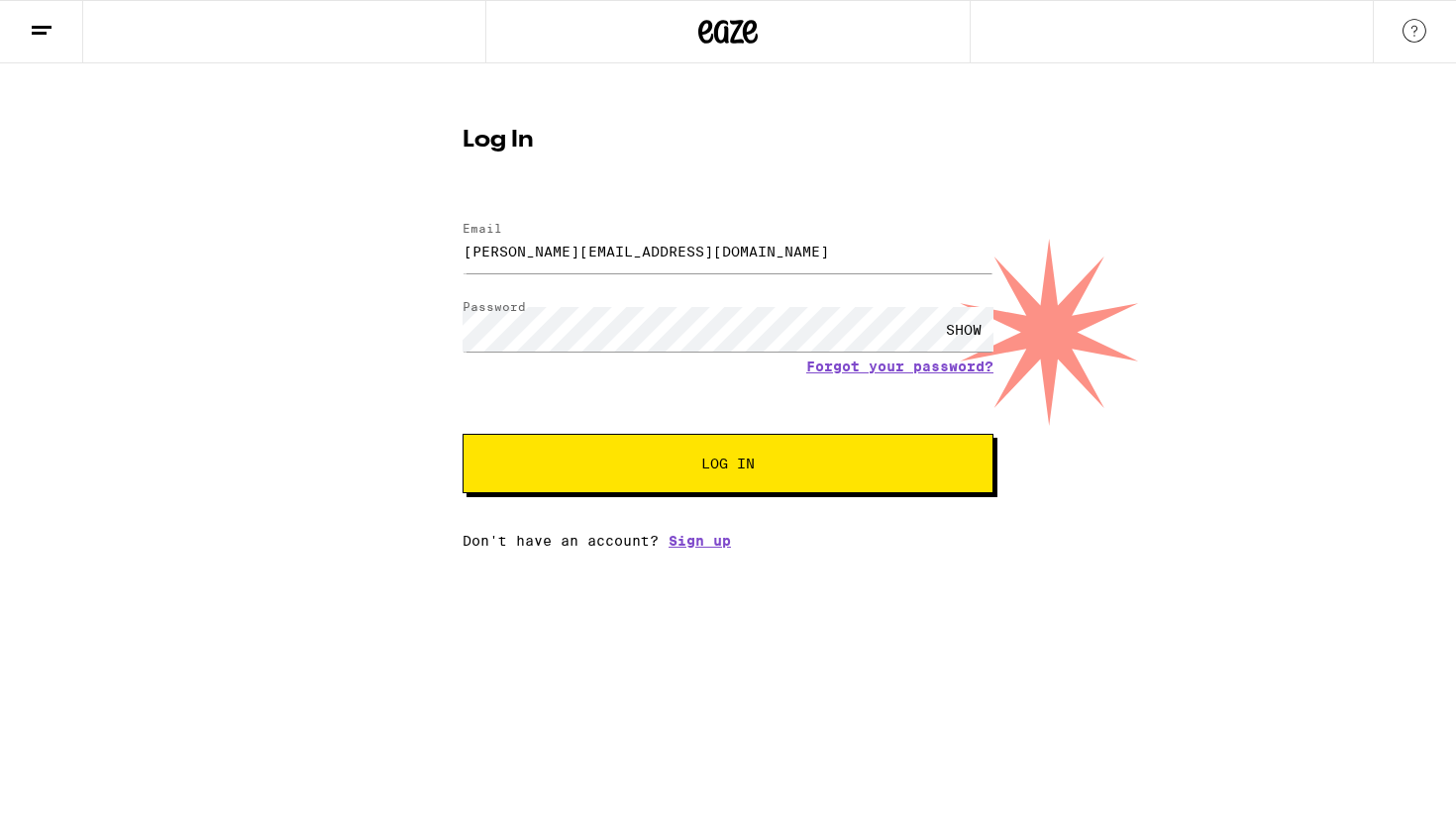 click on "Log In" at bounding box center (728, 463) 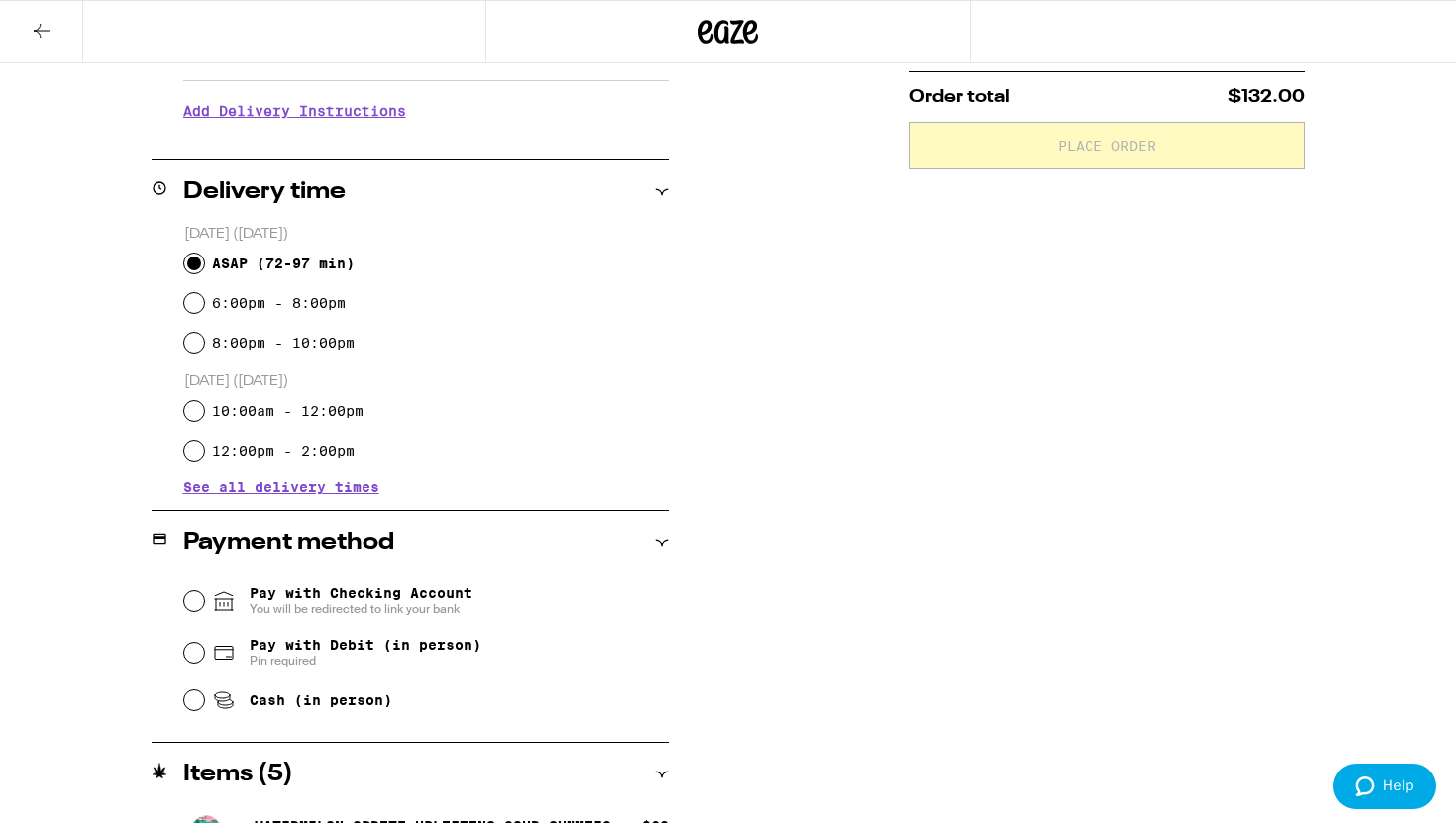 scroll, scrollTop: 599, scrollLeft: 0, axis: vertical 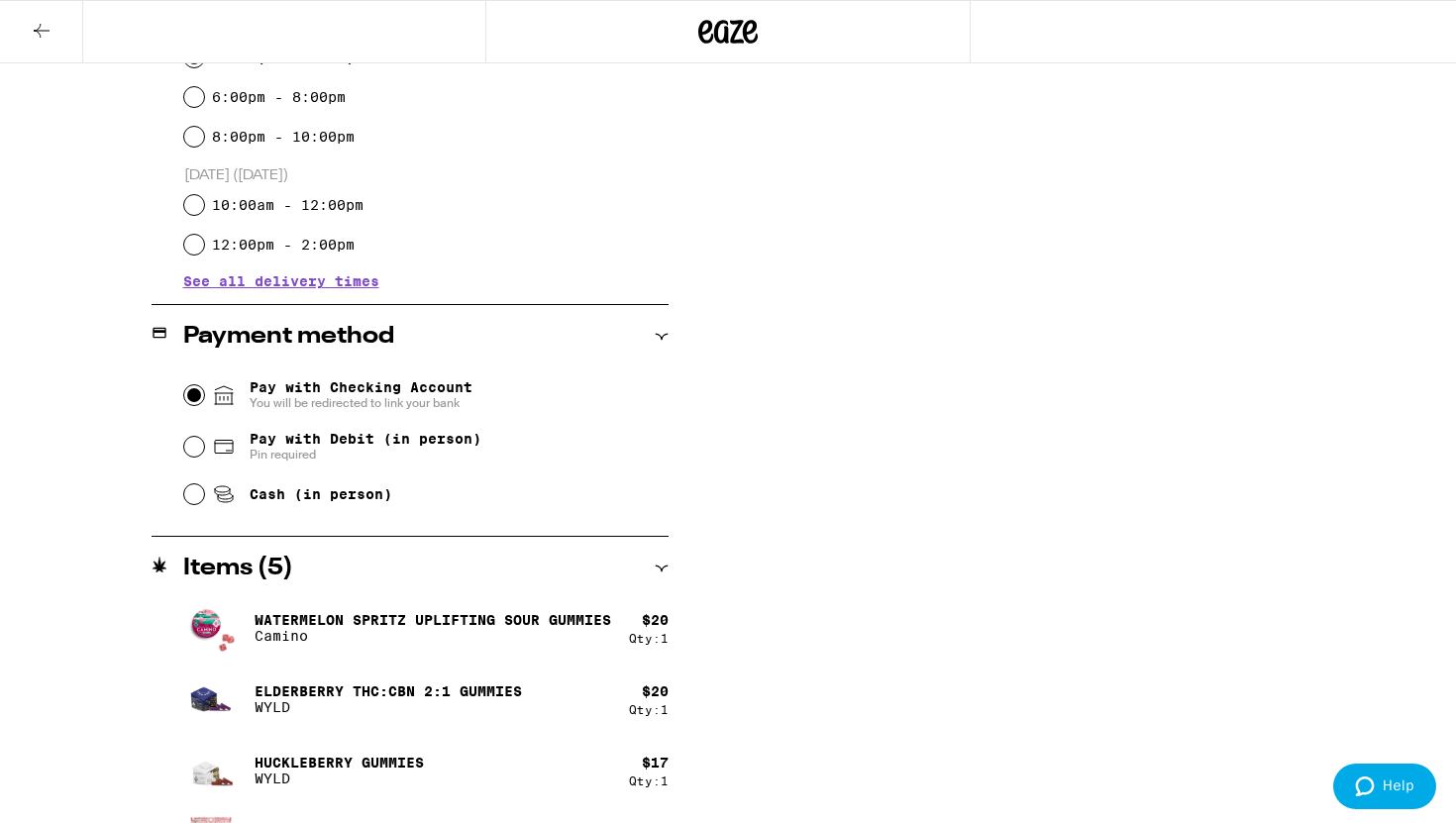 click on "Pay with Checking Account You will be redirected to link your bank" at bounding box center (194, 395) 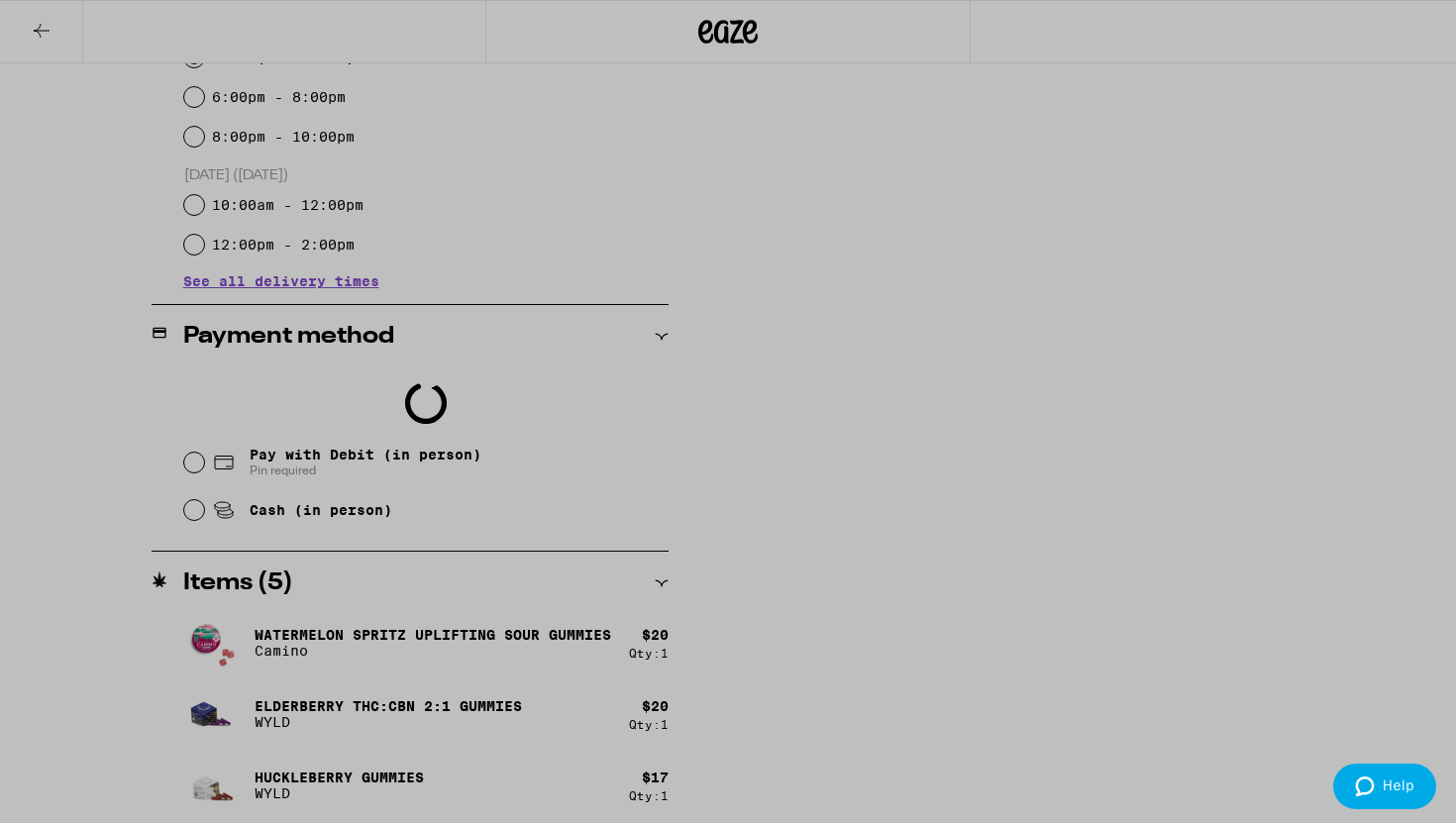 click at bounding box center (728, 411) 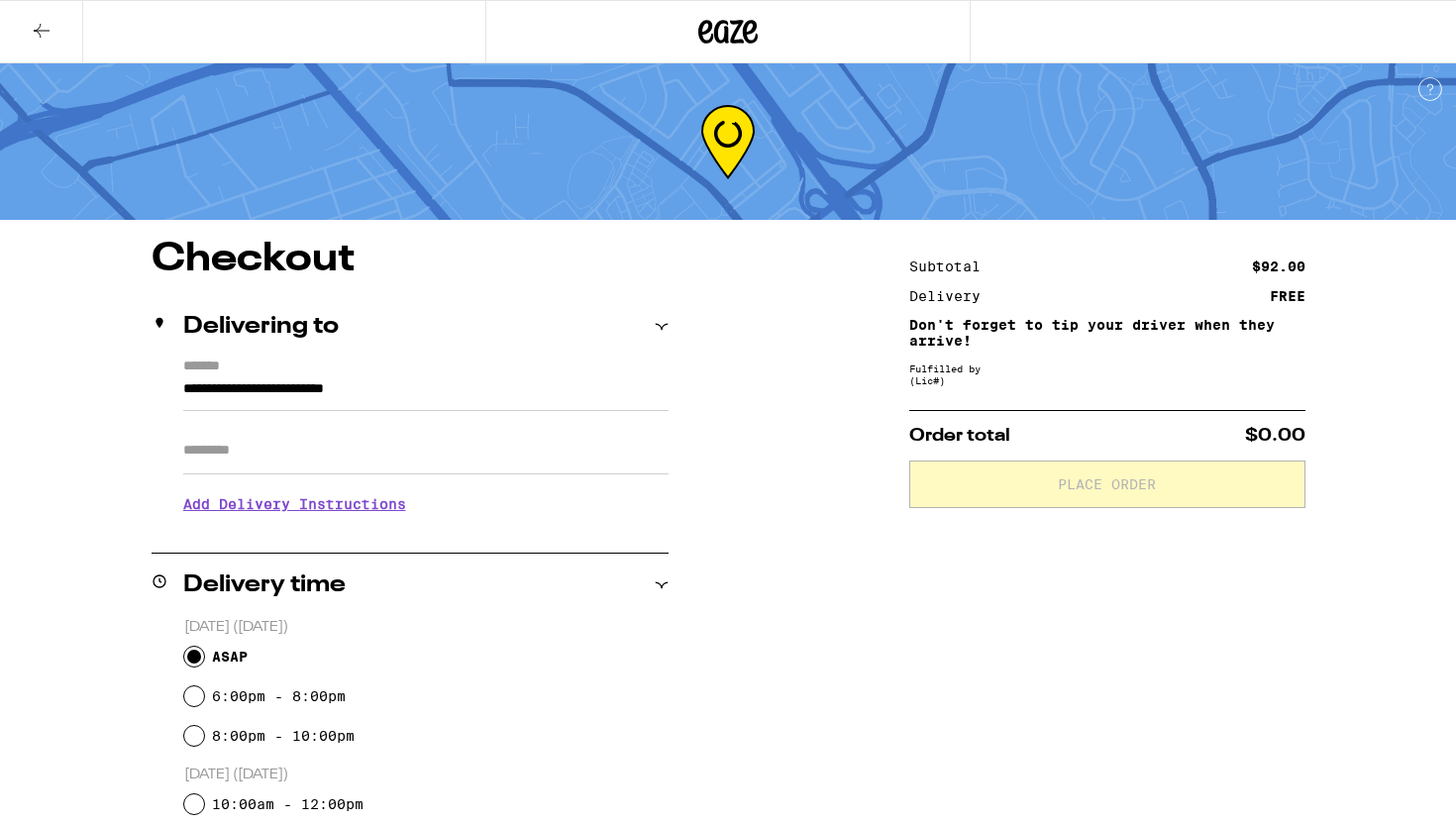 scroll, scrollTop: 140, scrollLeft: 0, axis: vertical 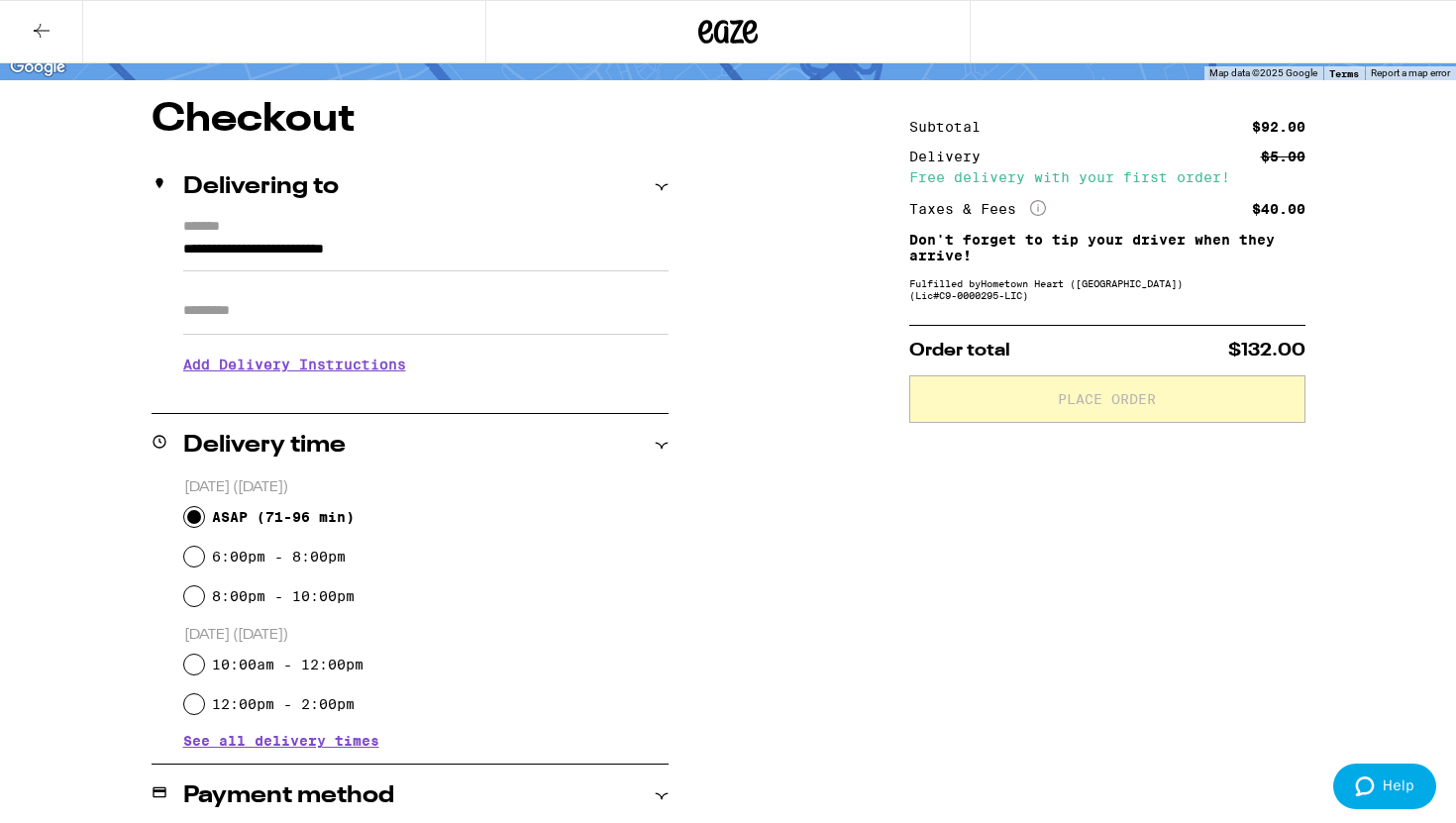 click on "Apt/Suite" at bounding box center [426, 311] 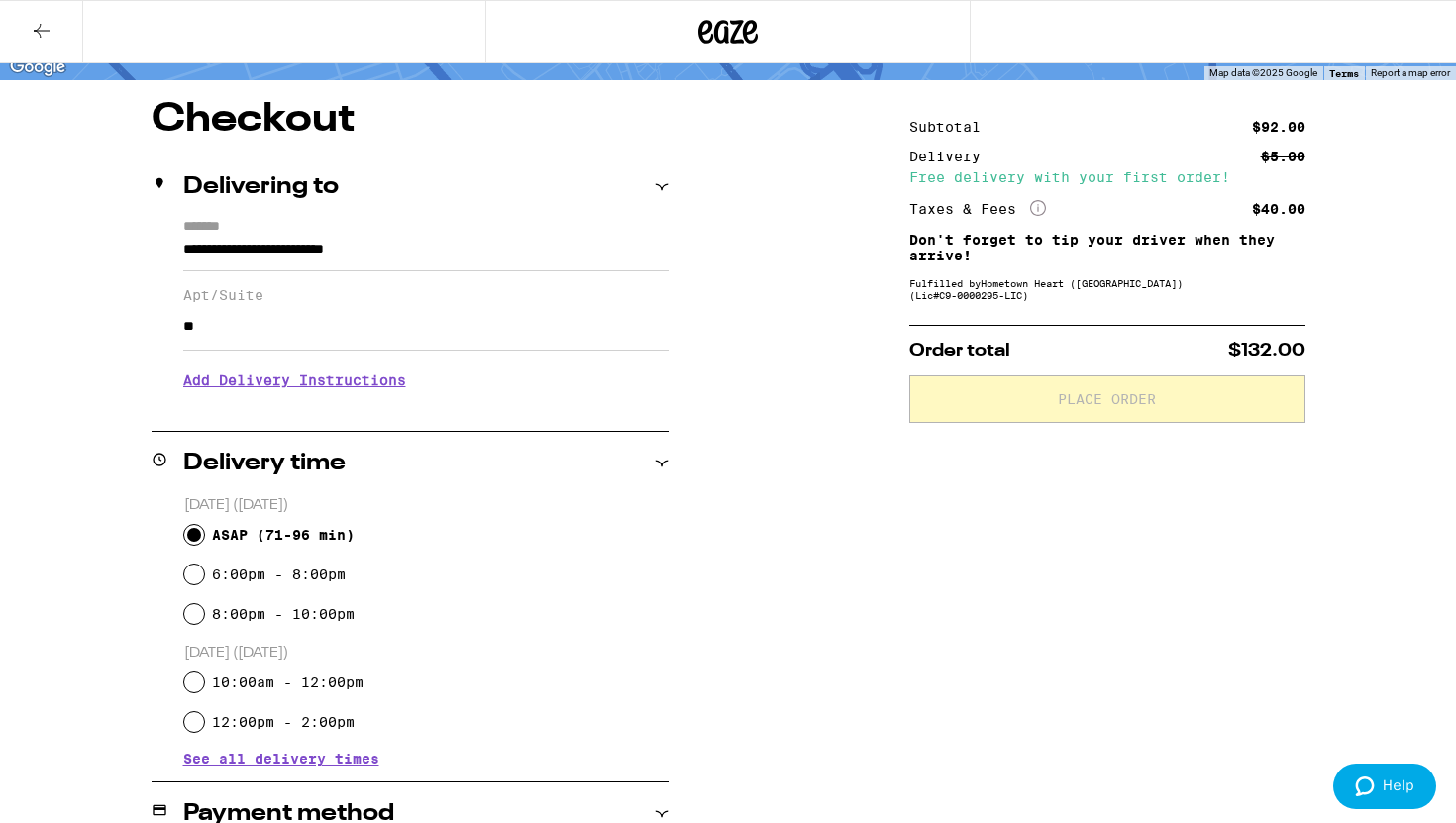 scroll, scrollTop: 0, scrollLeft: 0, axis: both 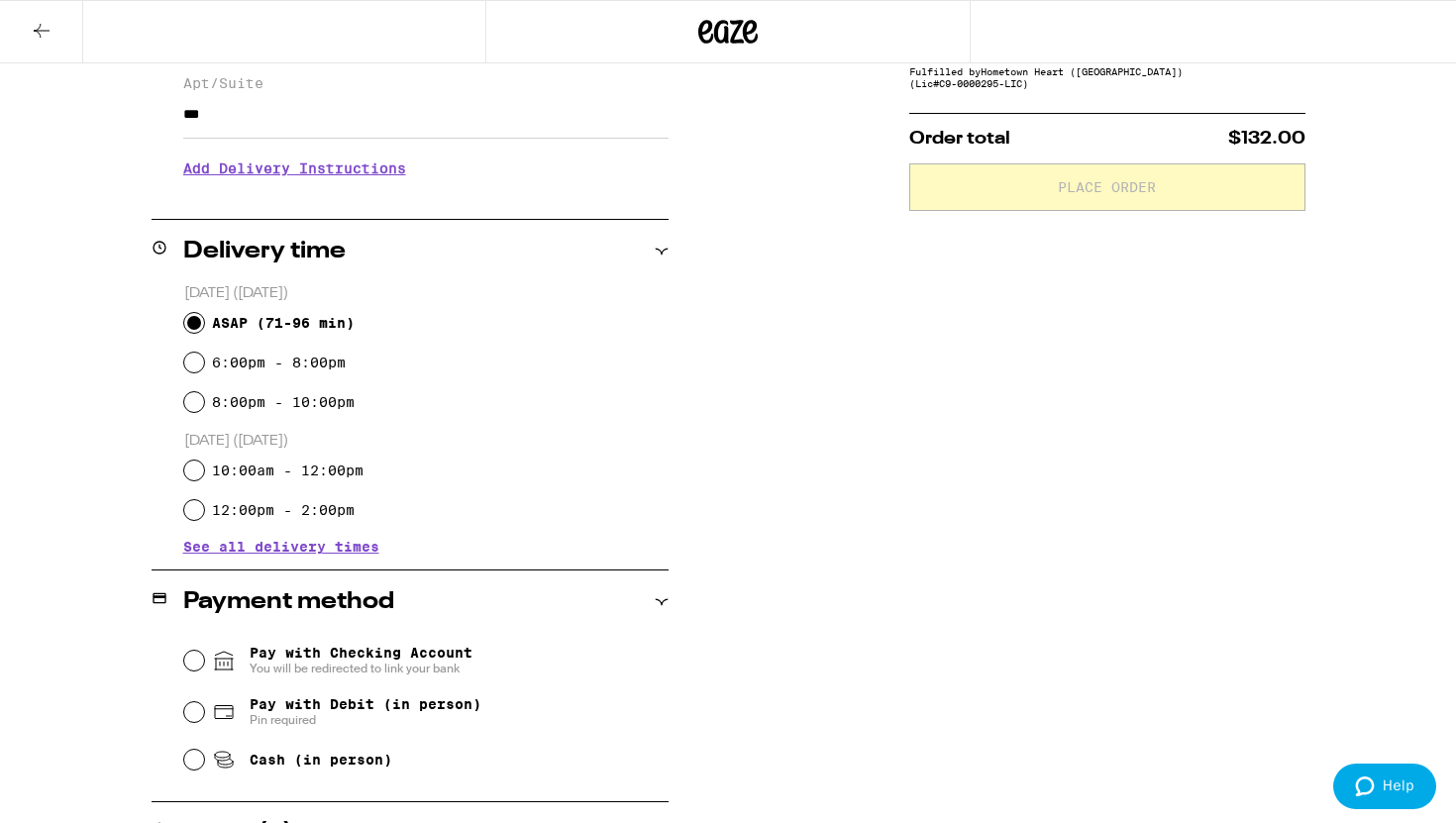 type on "***" 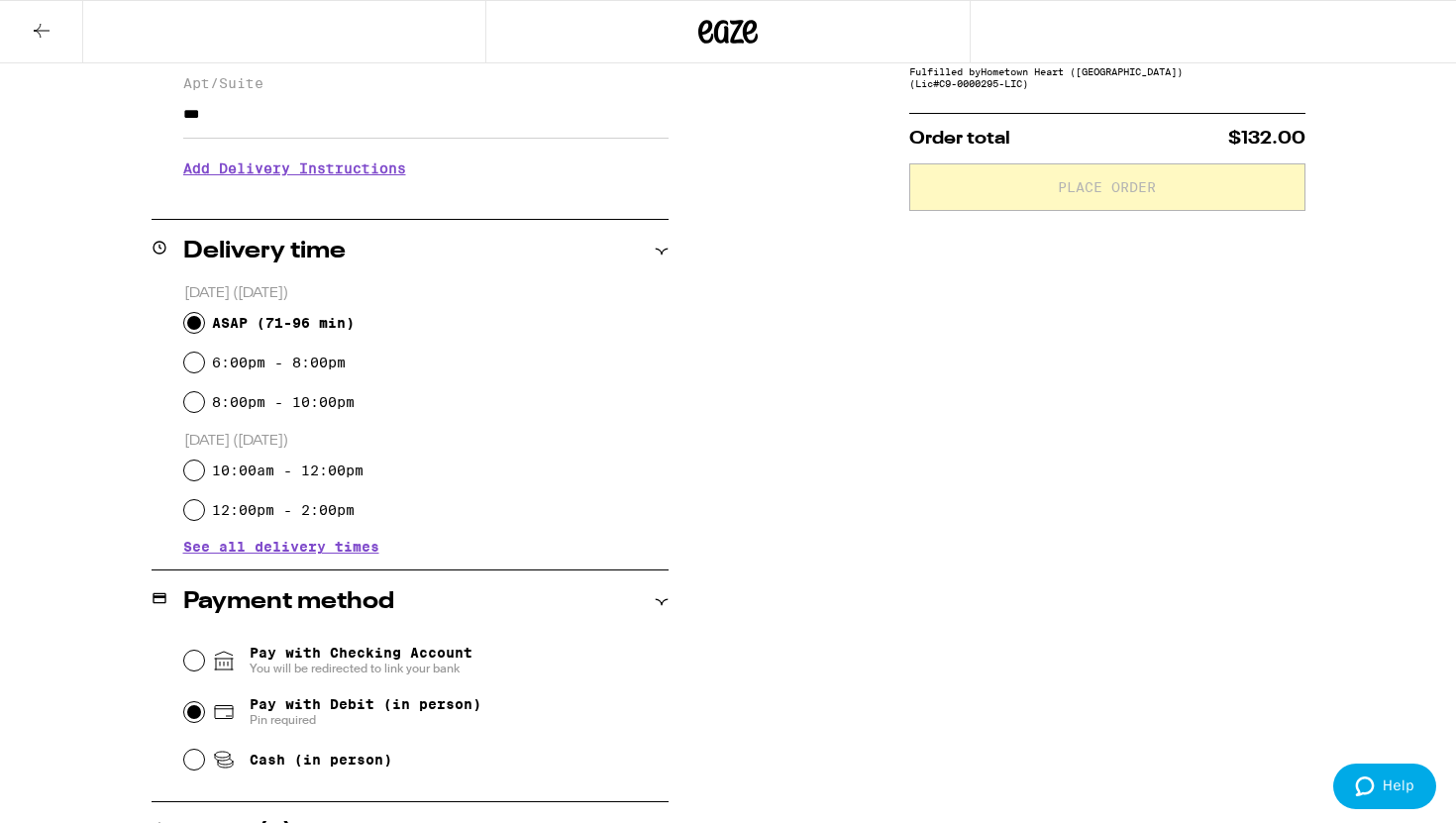 click on "Pay with Debit (in person) Pin required" at bounding box center (194, 712) 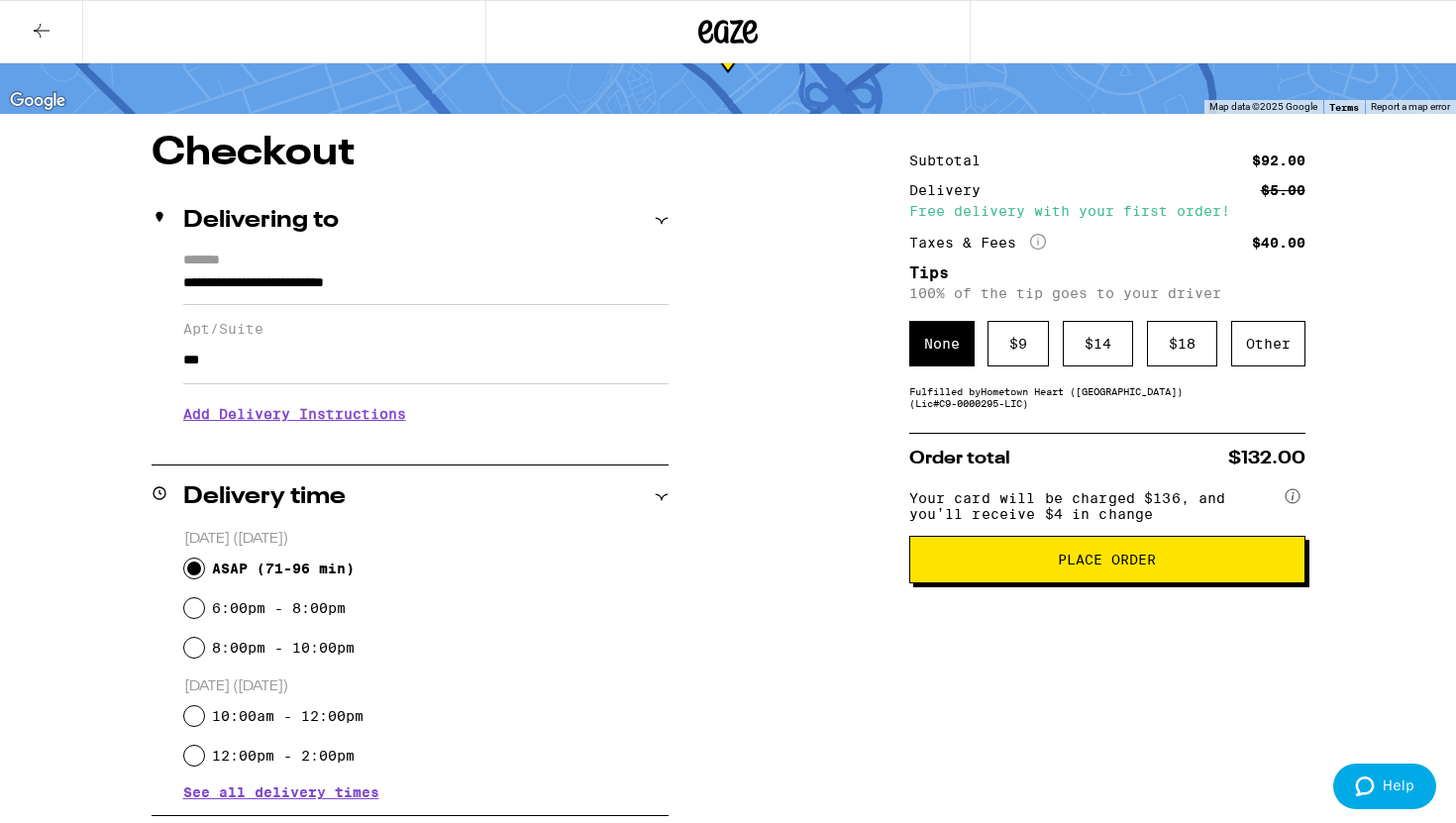 scroll, scrollTop: 57, scrollLeft: 0, axis: vertical 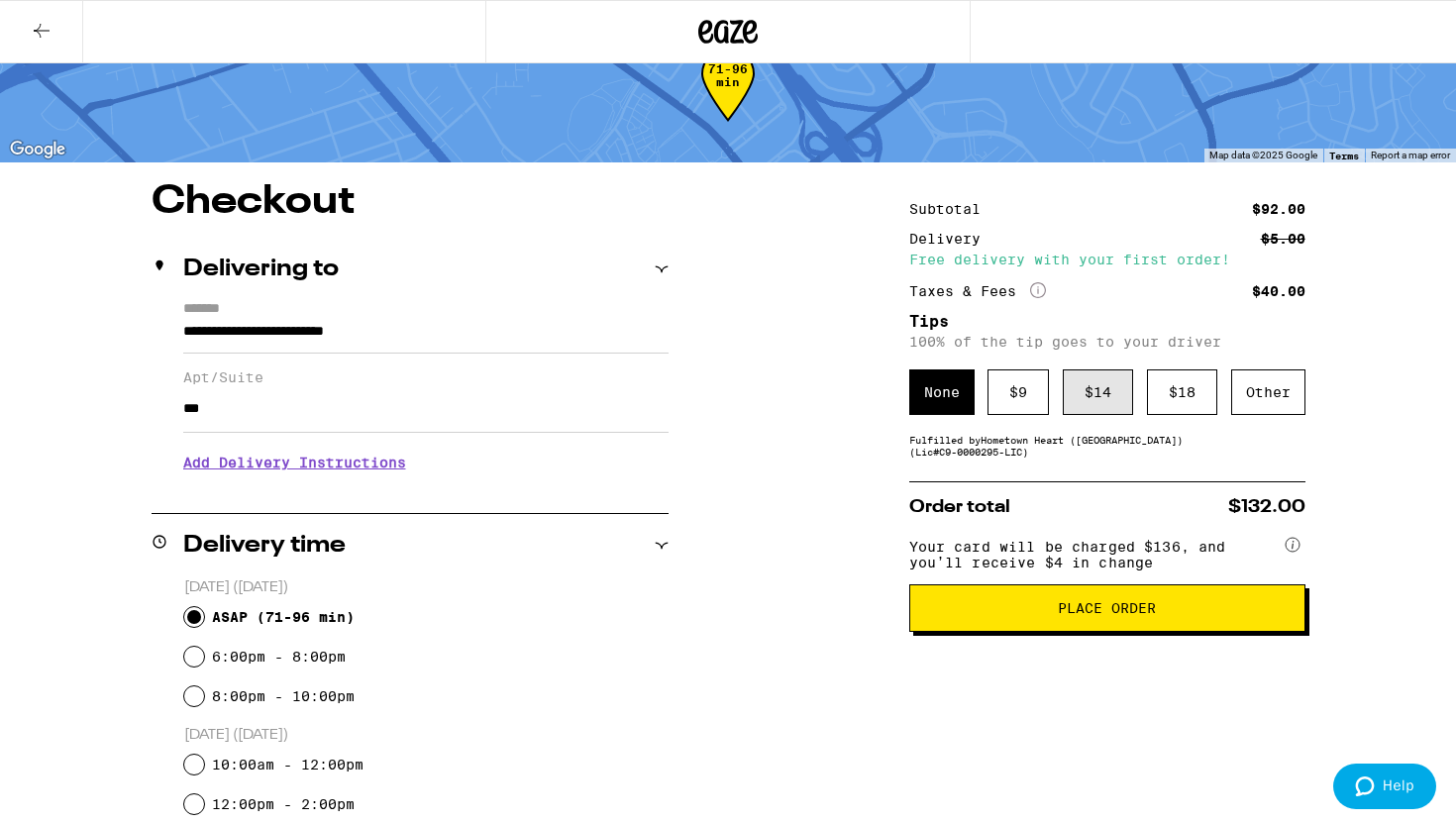 click on "$ 14" at bounding box center (1097, 392) 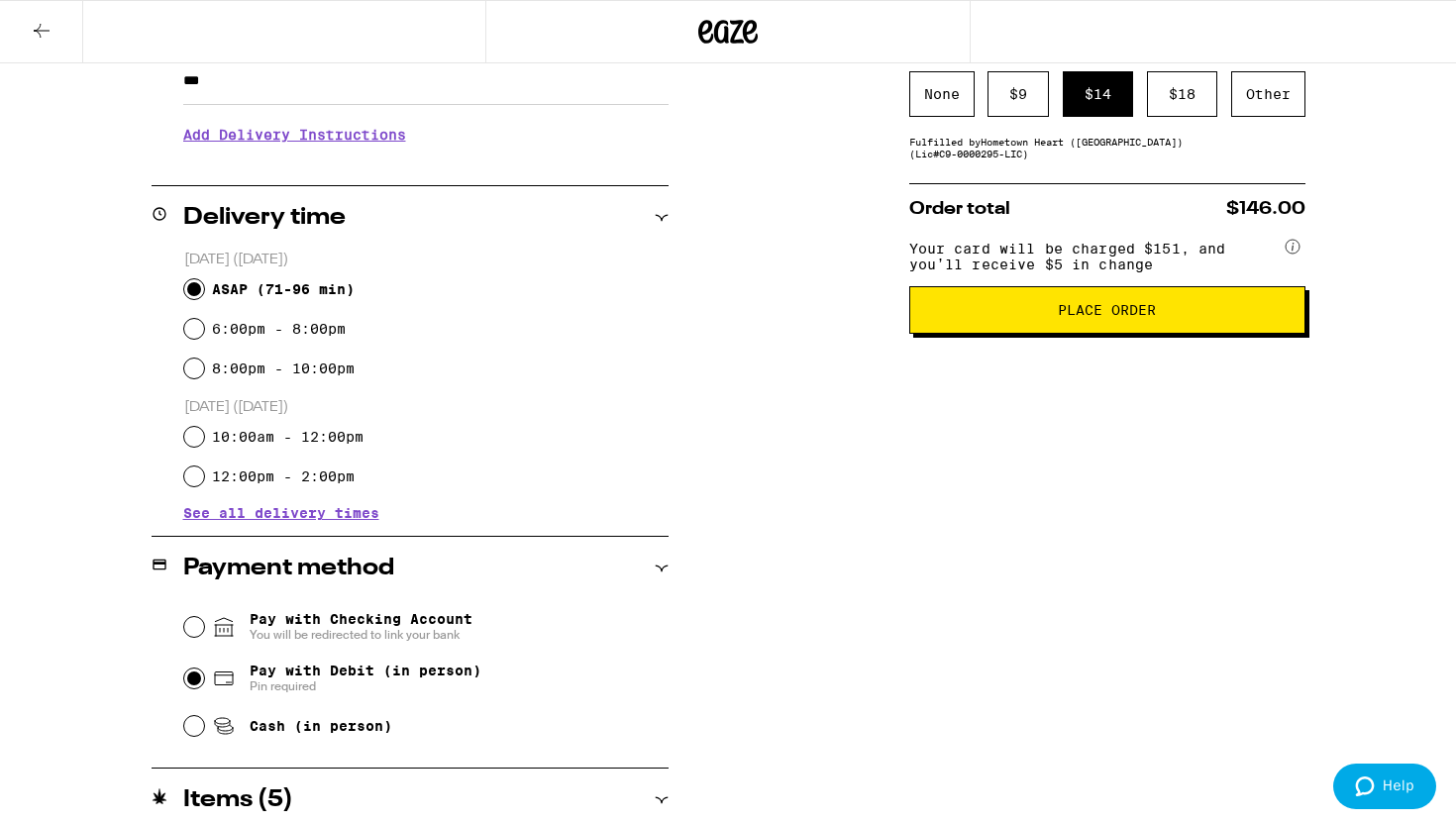 scroll, scrollTop: 379, scrollLeft: 0, axis: vertical 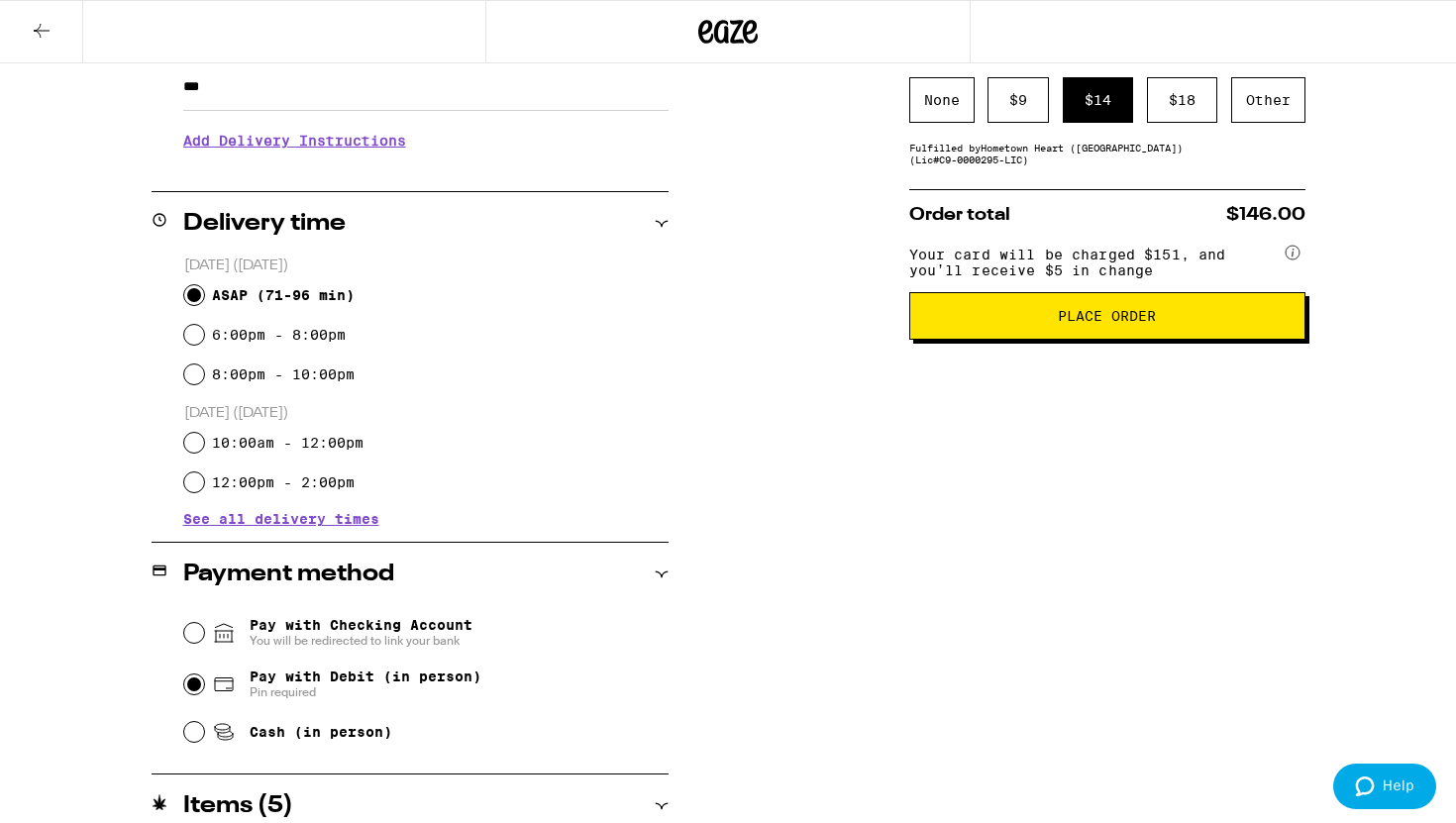 click on "Place Order" at bounding box center [1107, 316] 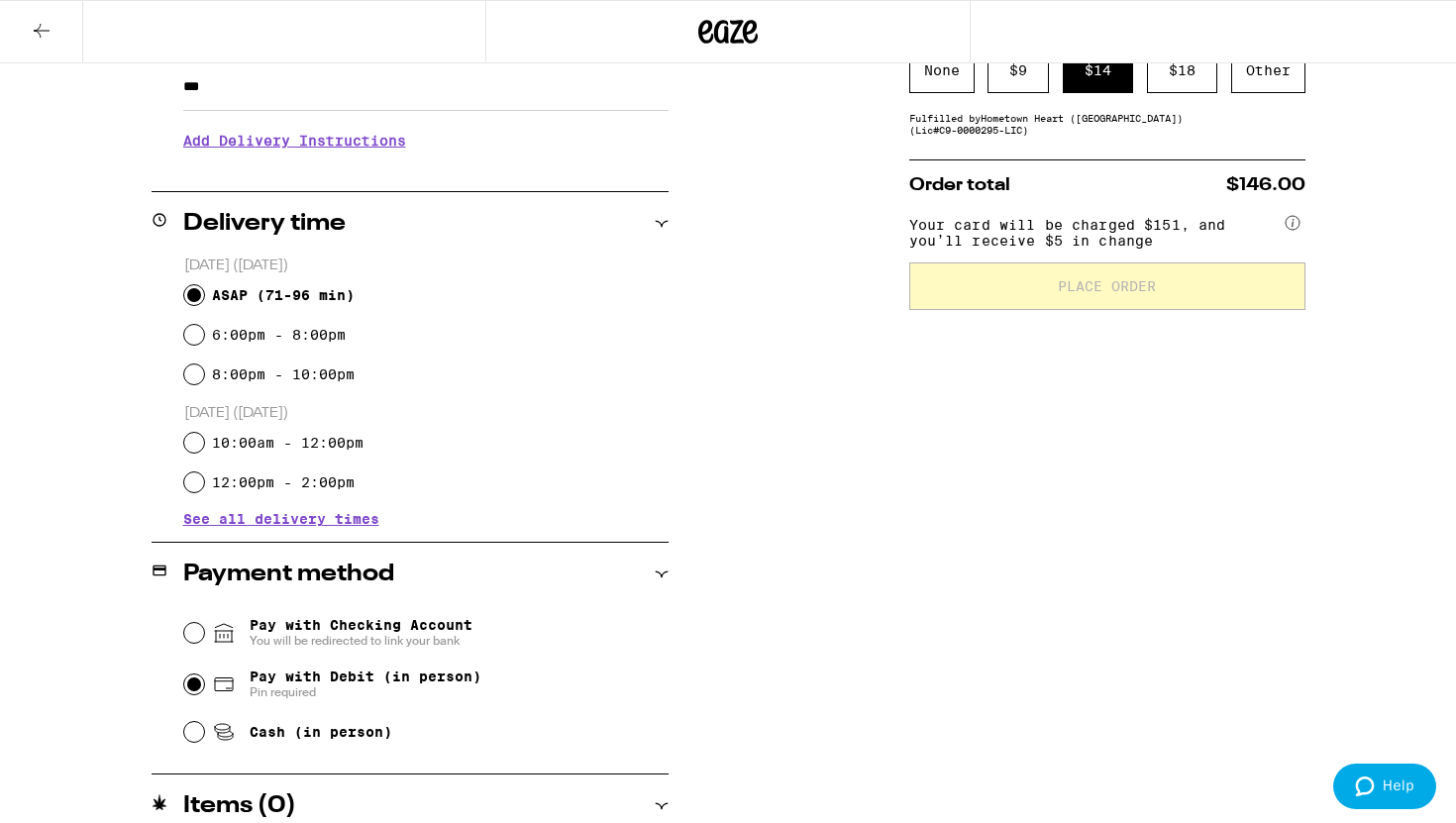 scroll, scrollTop: 0, scrollLeft: 0, axis: both 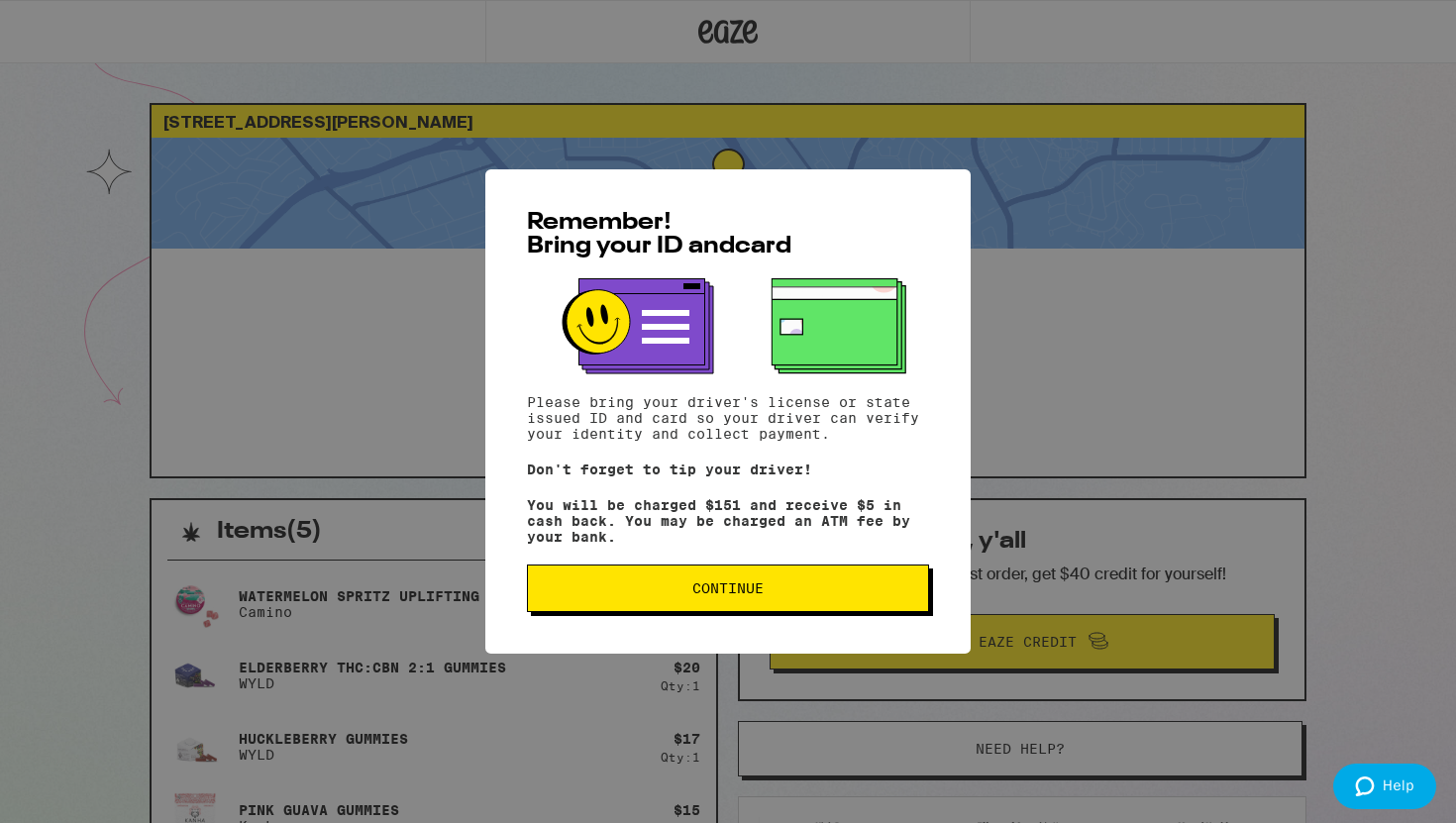 click on "Continue" at bounding box center (728, 588) 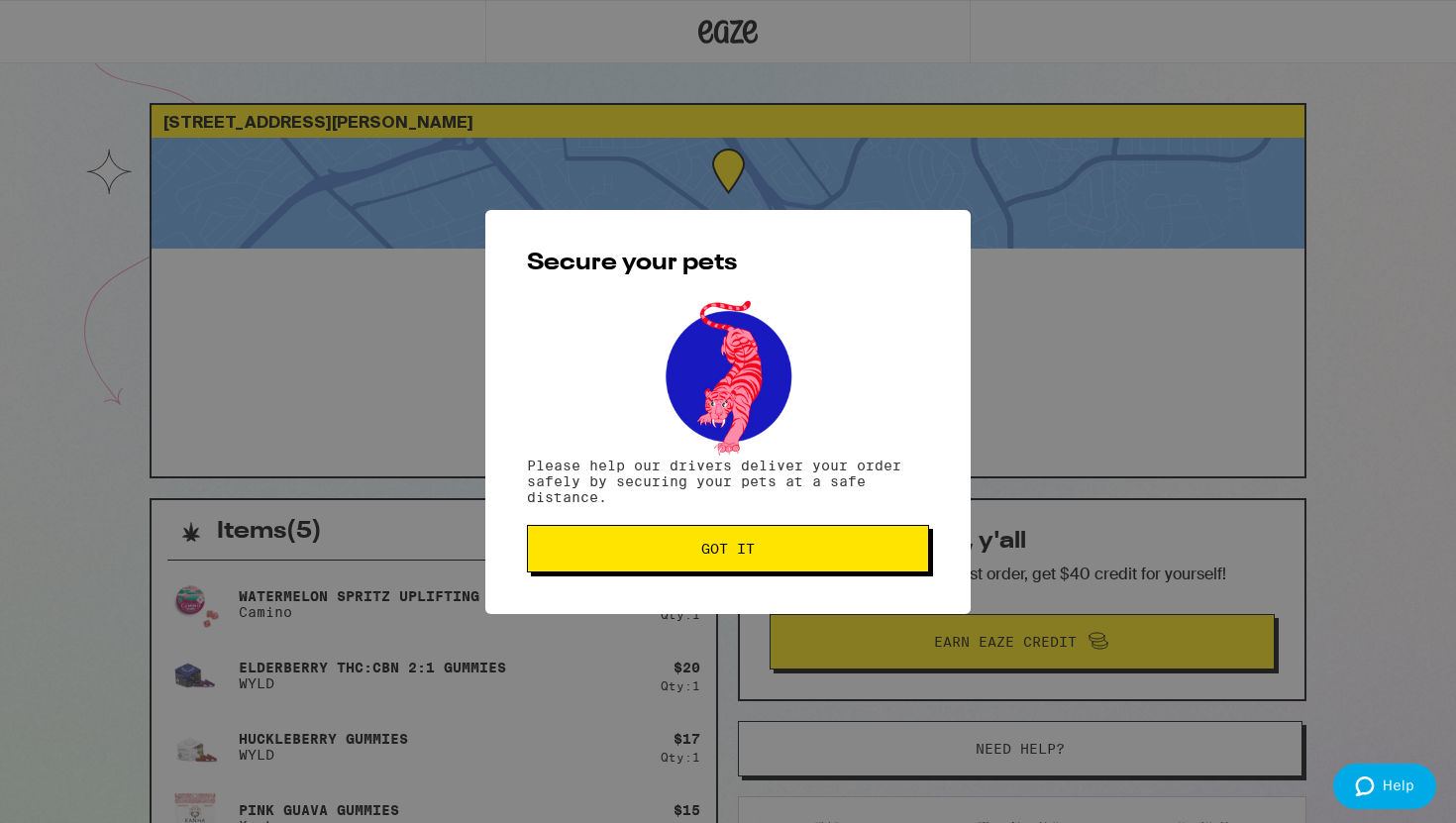 click on "Got it" at bounding box center (728, 549) 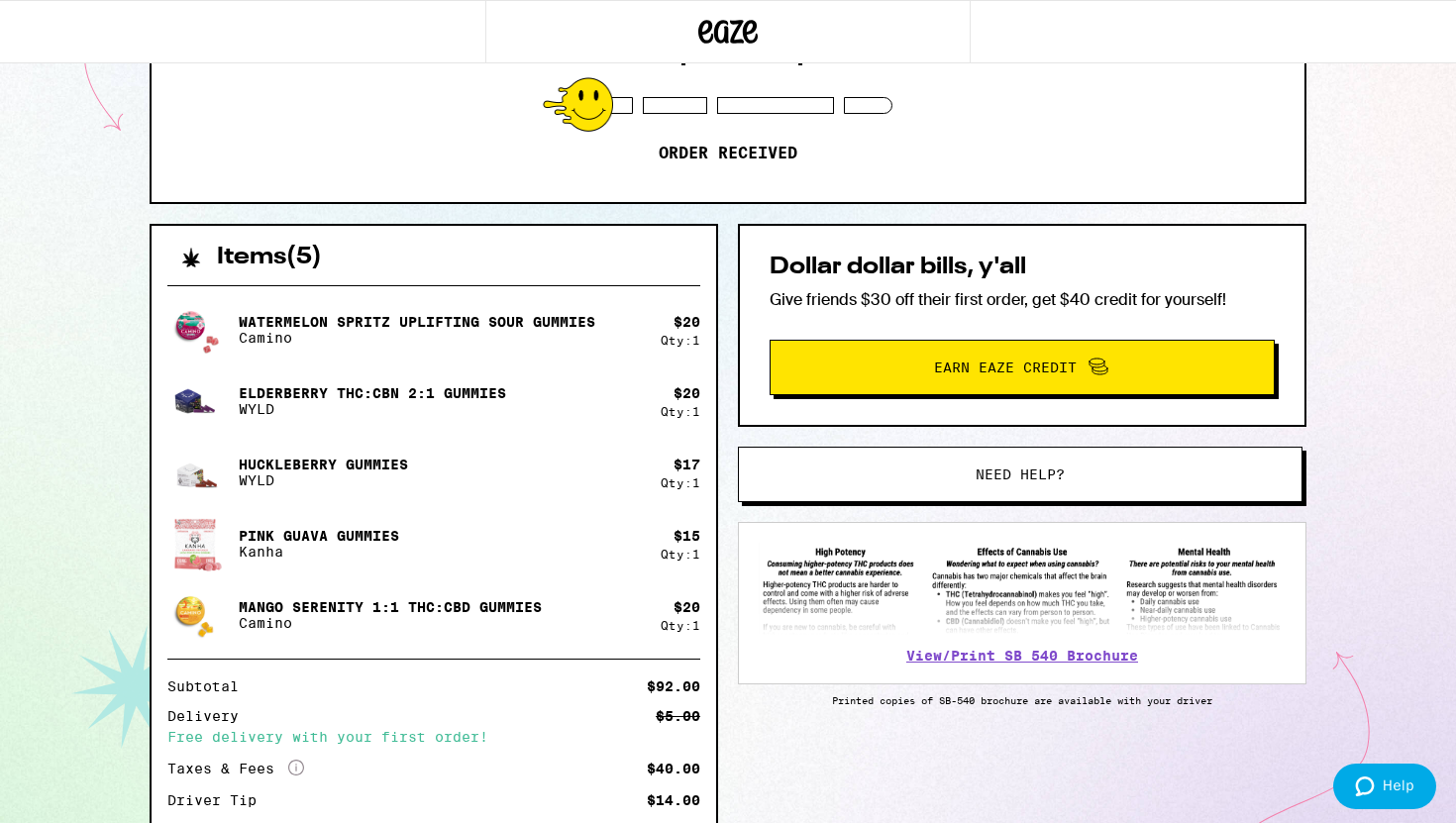 scroll, scrollTop: 276, scrollLeft: 0, axis: vertical 